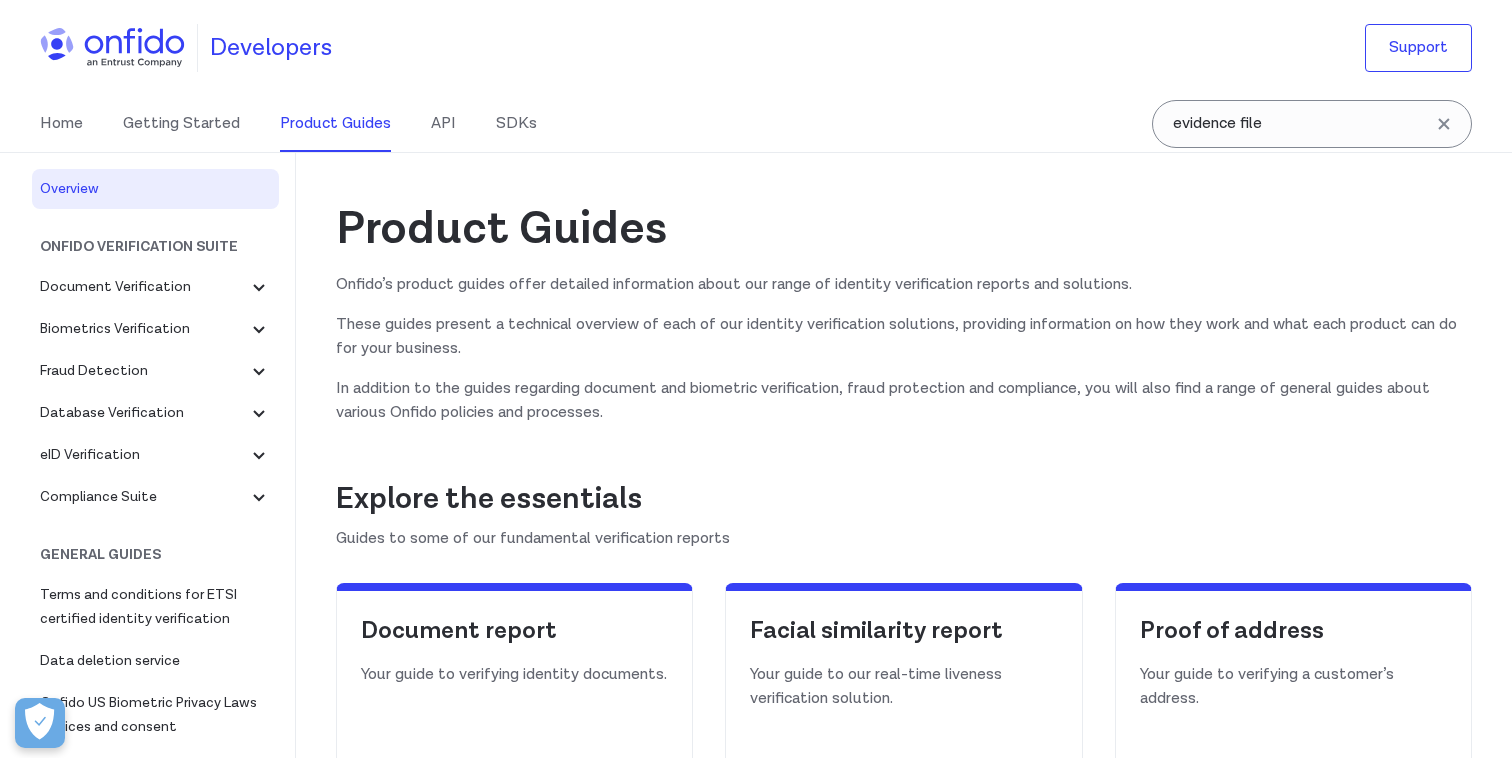 scroll, scrollTop: 0, scrollLeft: 0, axis: both 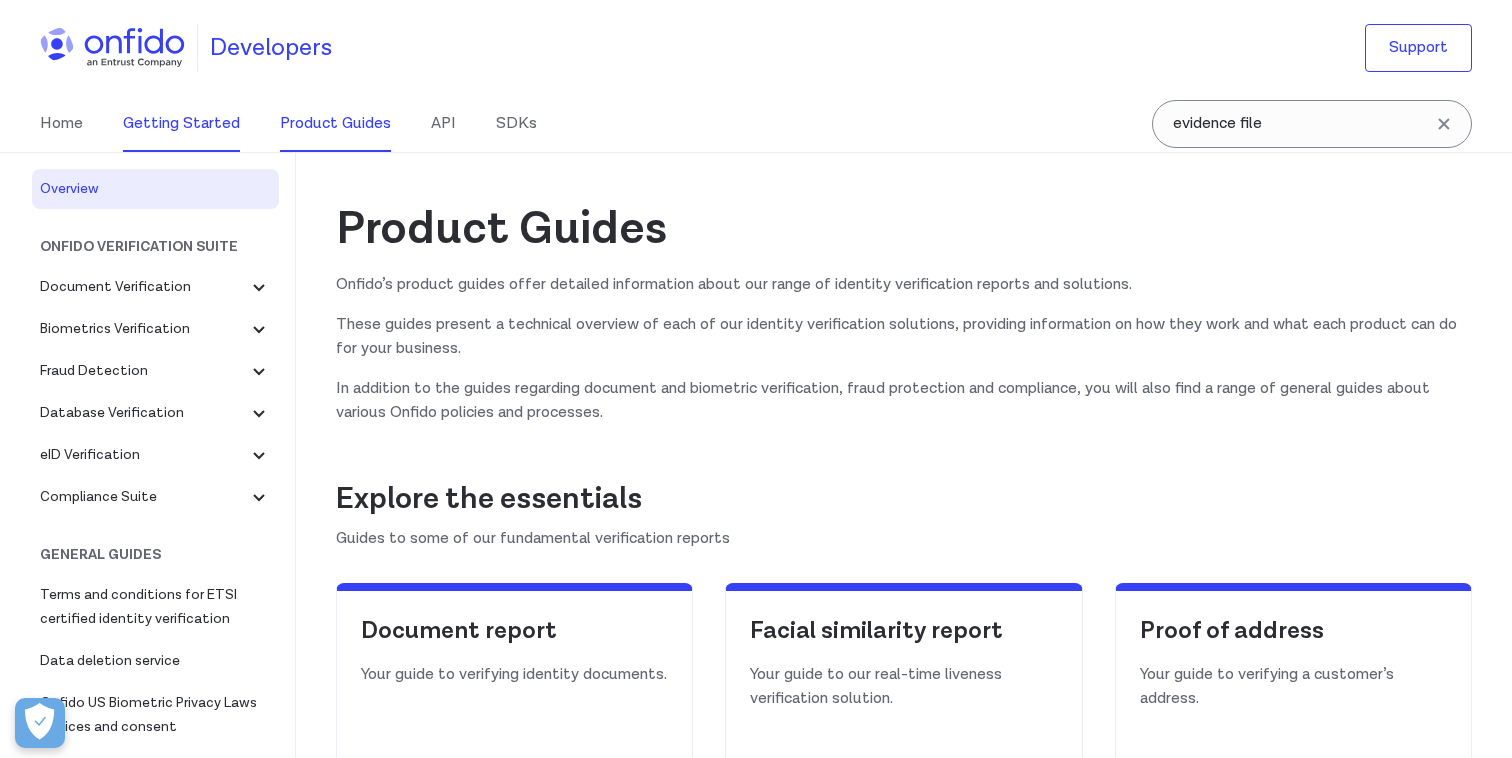 click on "Getting Started" at bounding box center (181, 124) 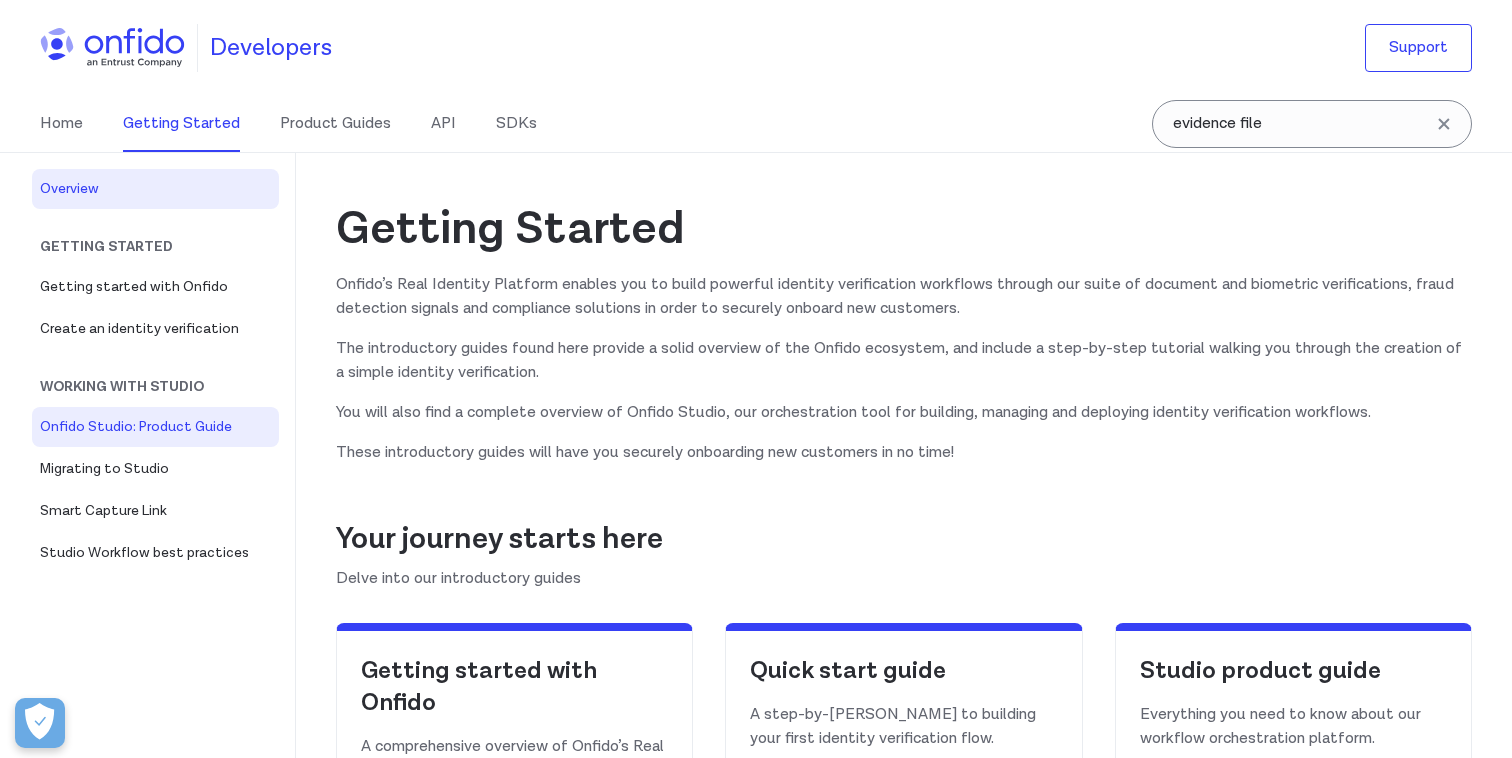 click on "Onfido Studio: Product Guide" at bounding box center [155, 427] 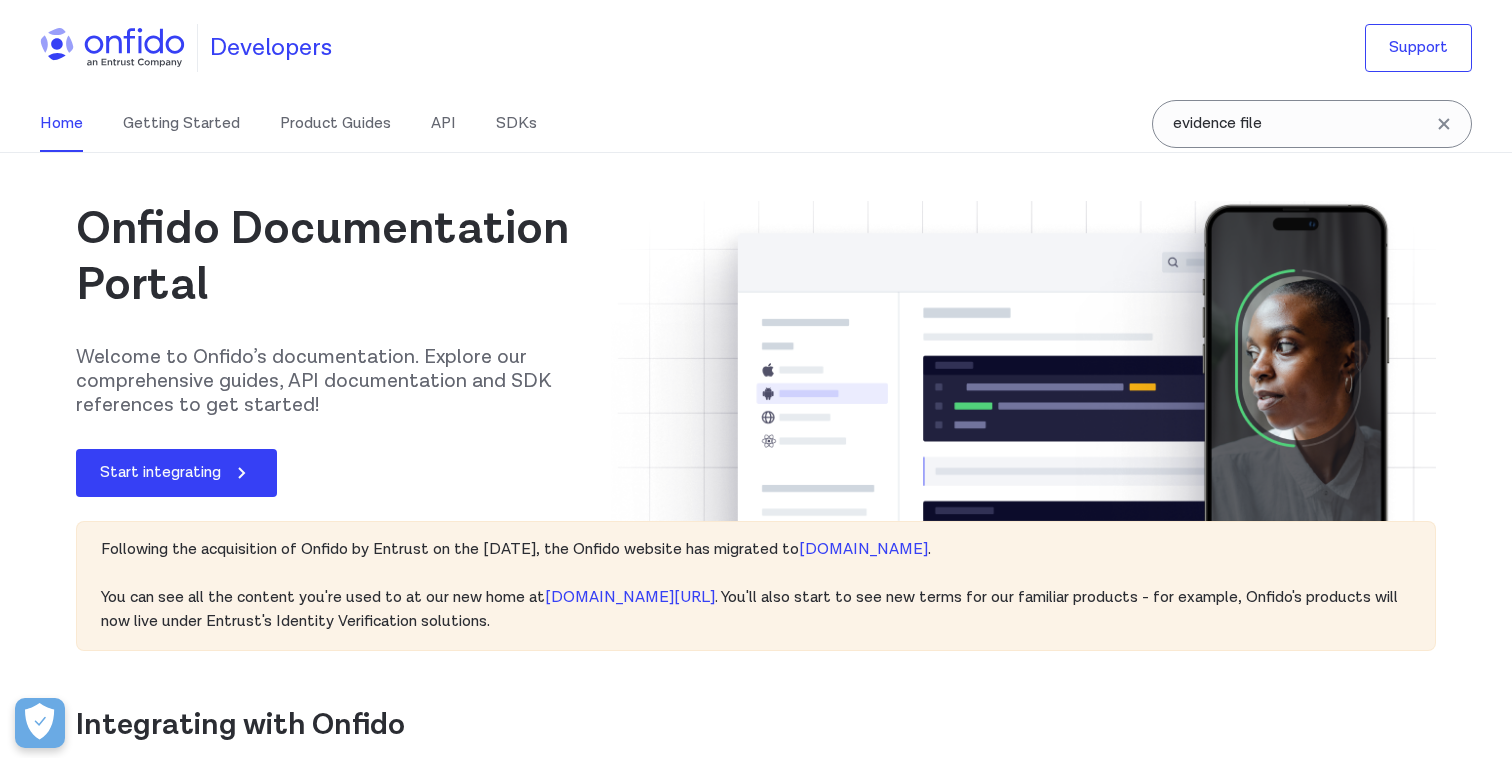 scroll, scrollTop: 0, scrollLeft: 0, axis: both 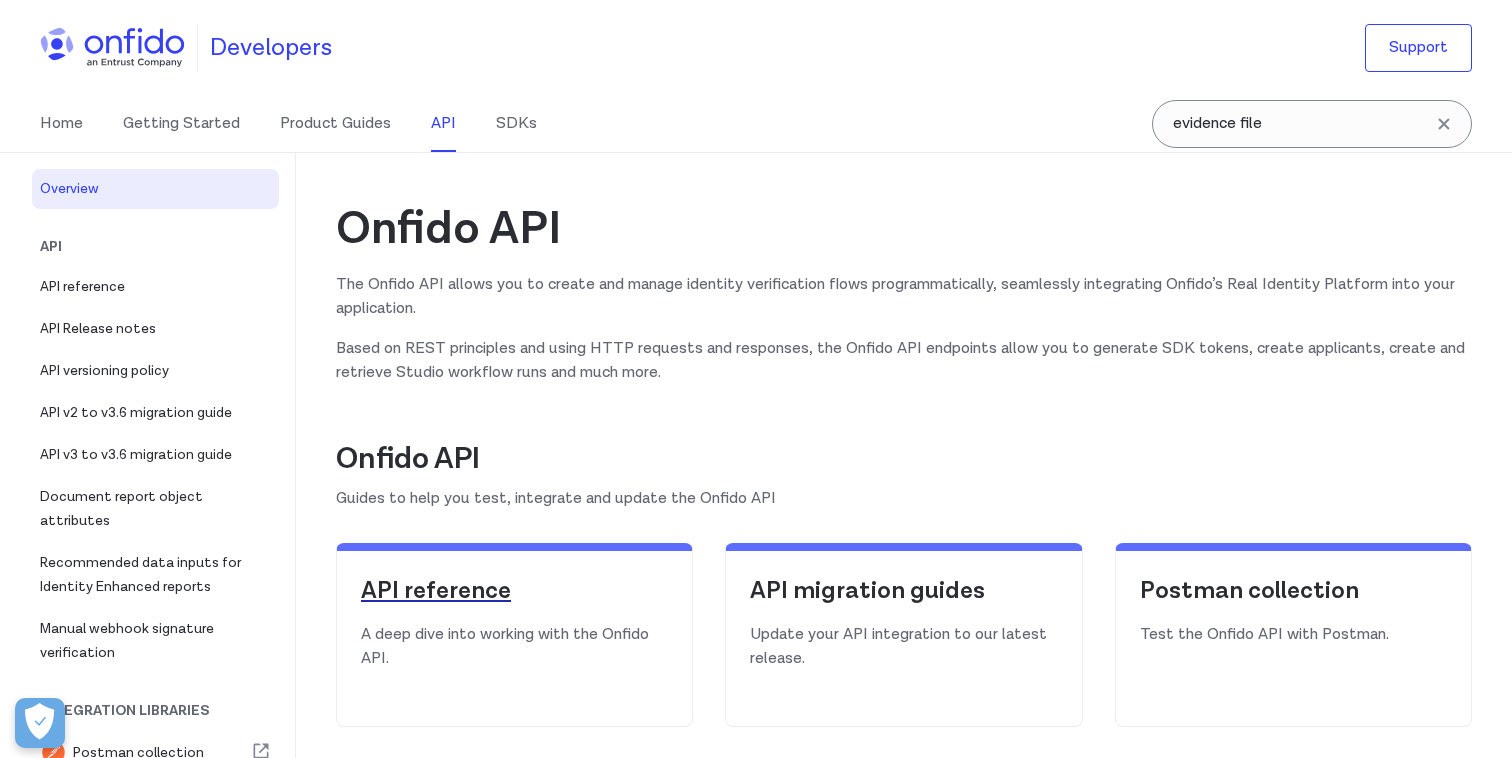click on "API reference" at bounding box center [514, 591] 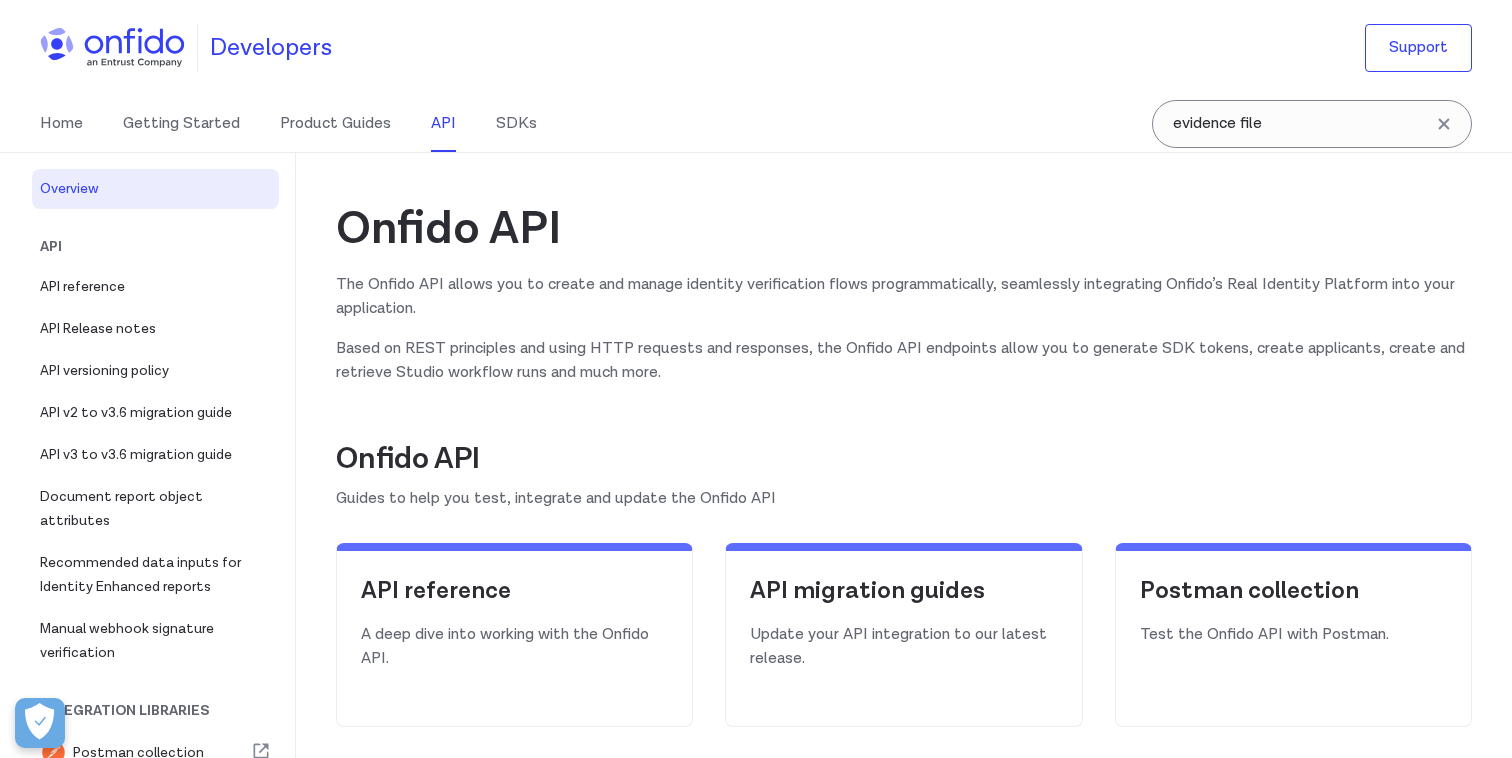 select on "http" 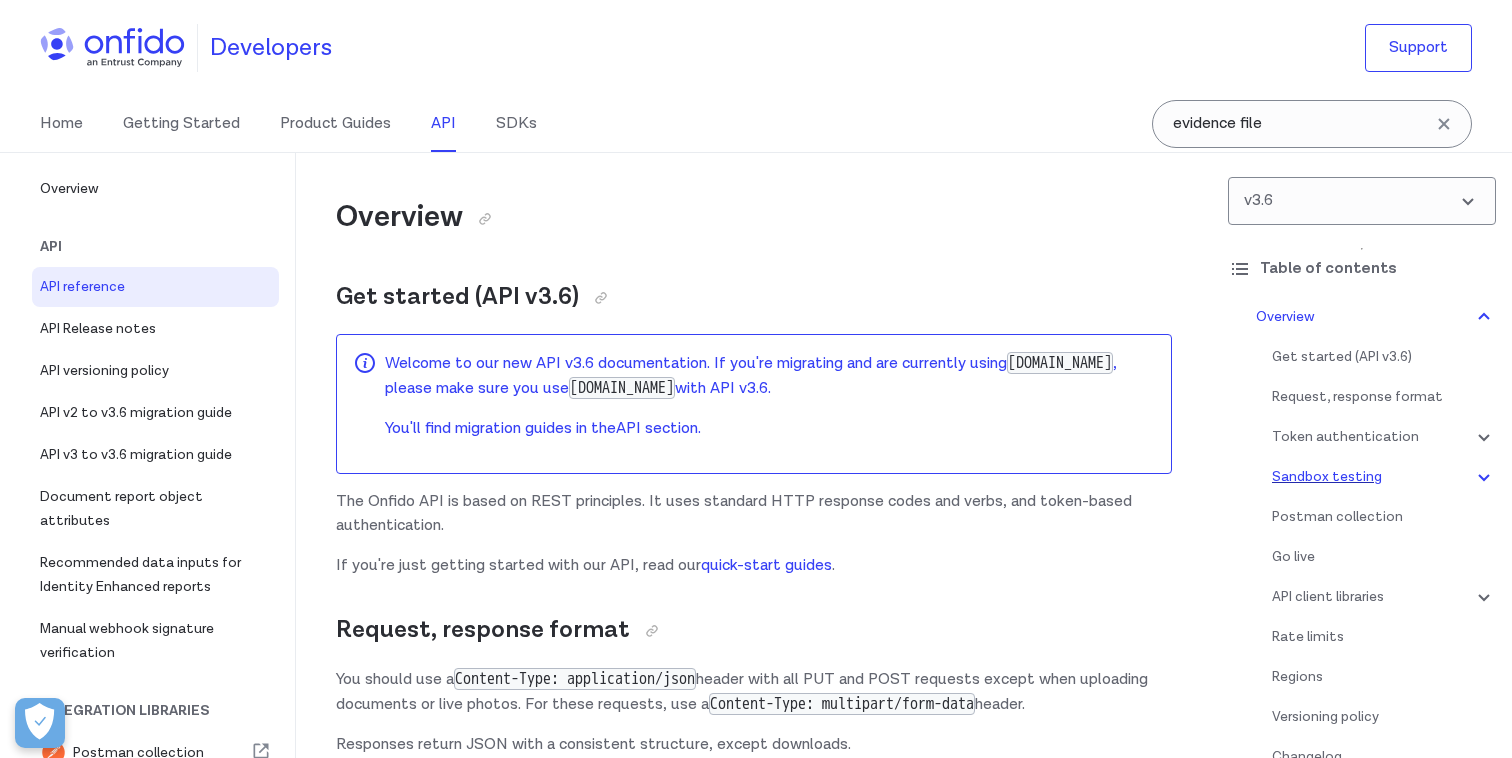 click on "Sandbox testing" at bounding box center [1384, 477] 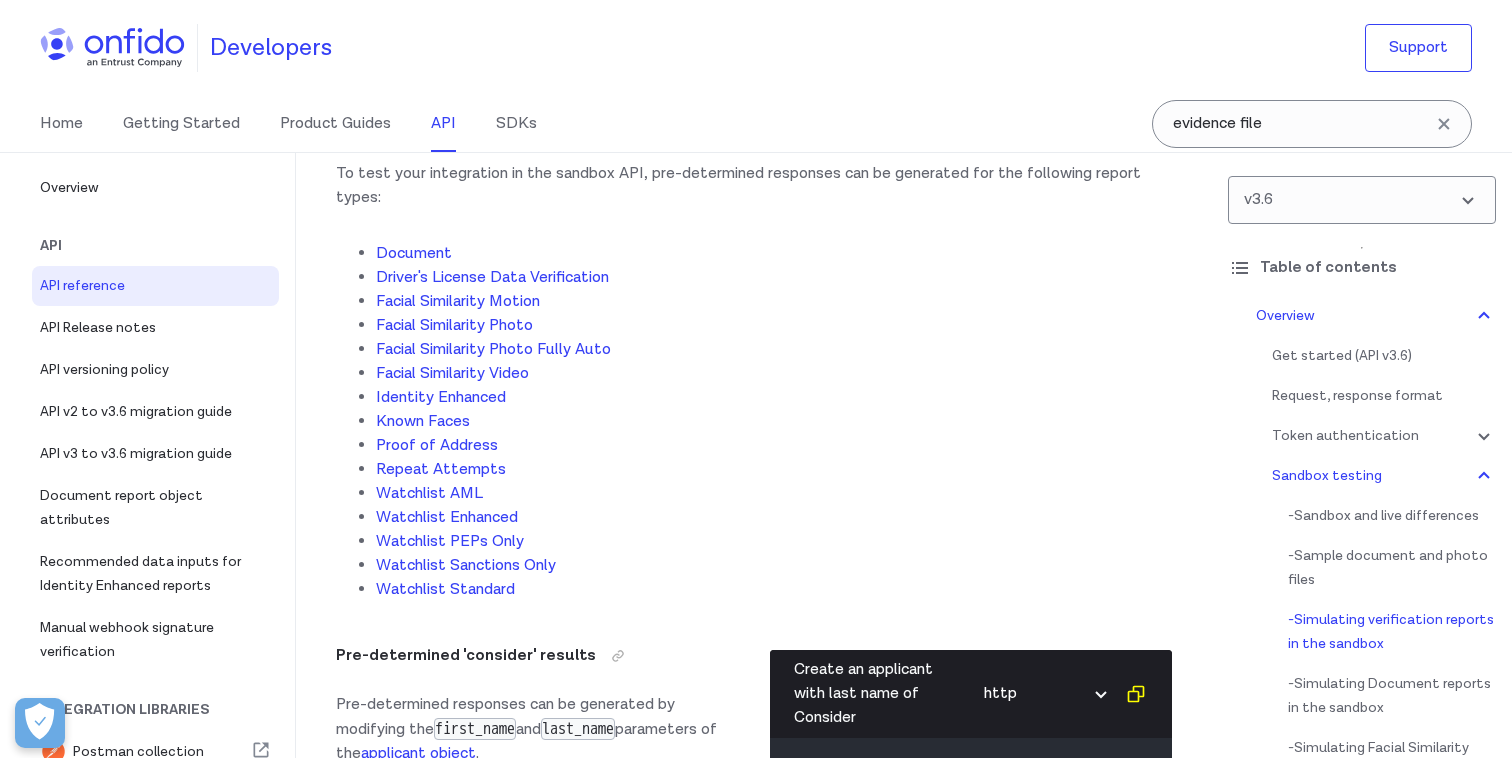 scroll, scrollTop: 4337, scrollLeft: 0, axis: vertical 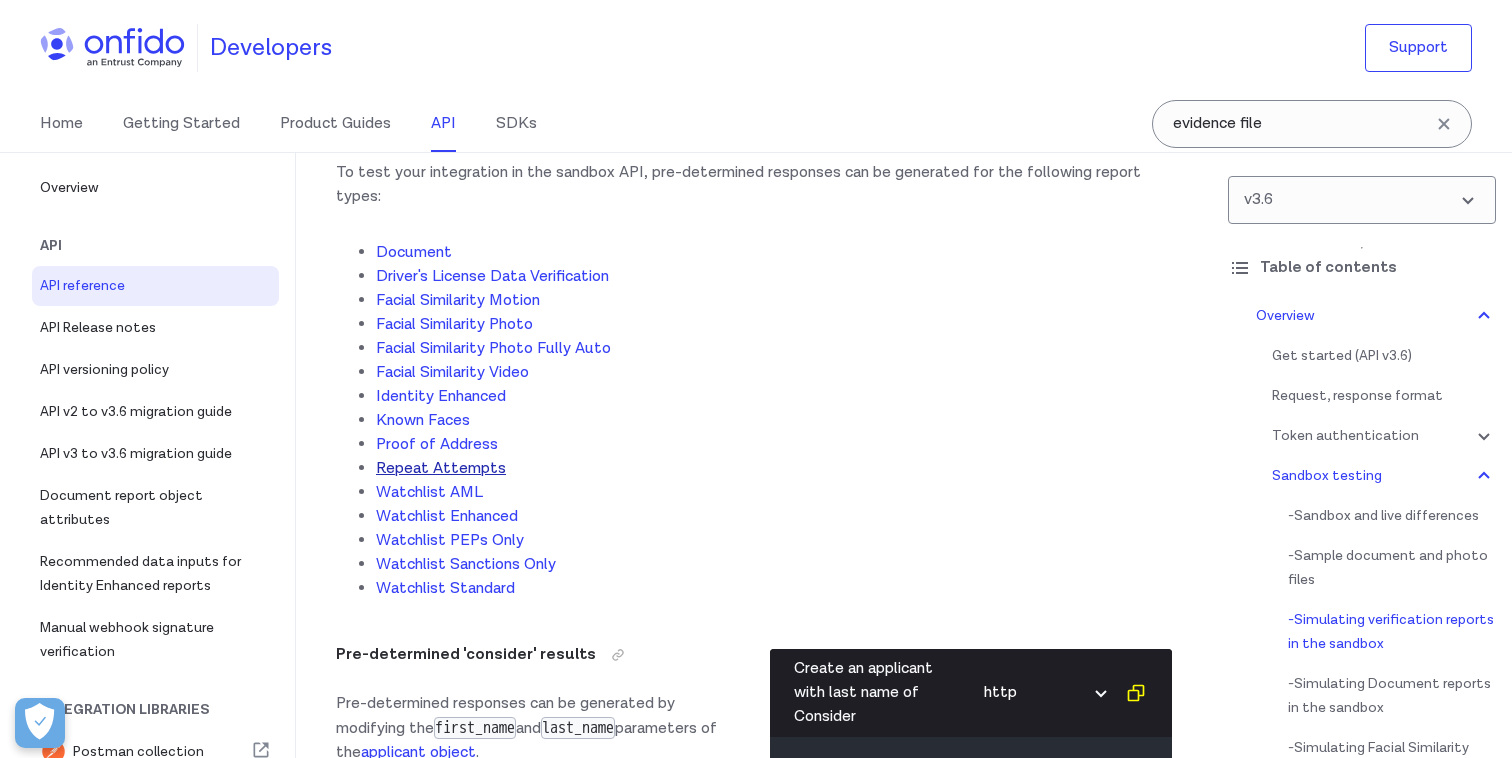 click on "Repeat Attempts" at bounding box center [441, 468] 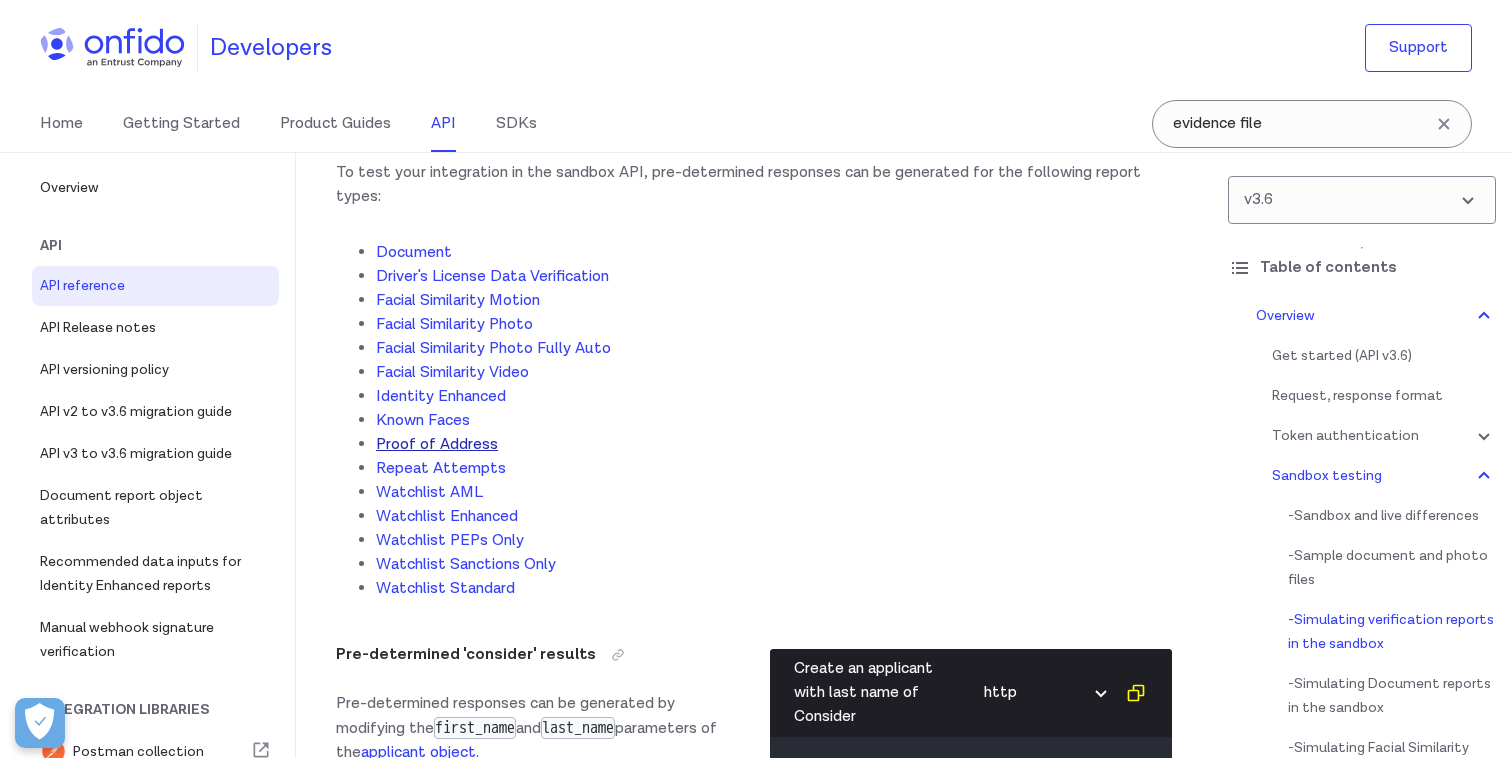 click on "Proof of Address" at bounding box center [437, 444] 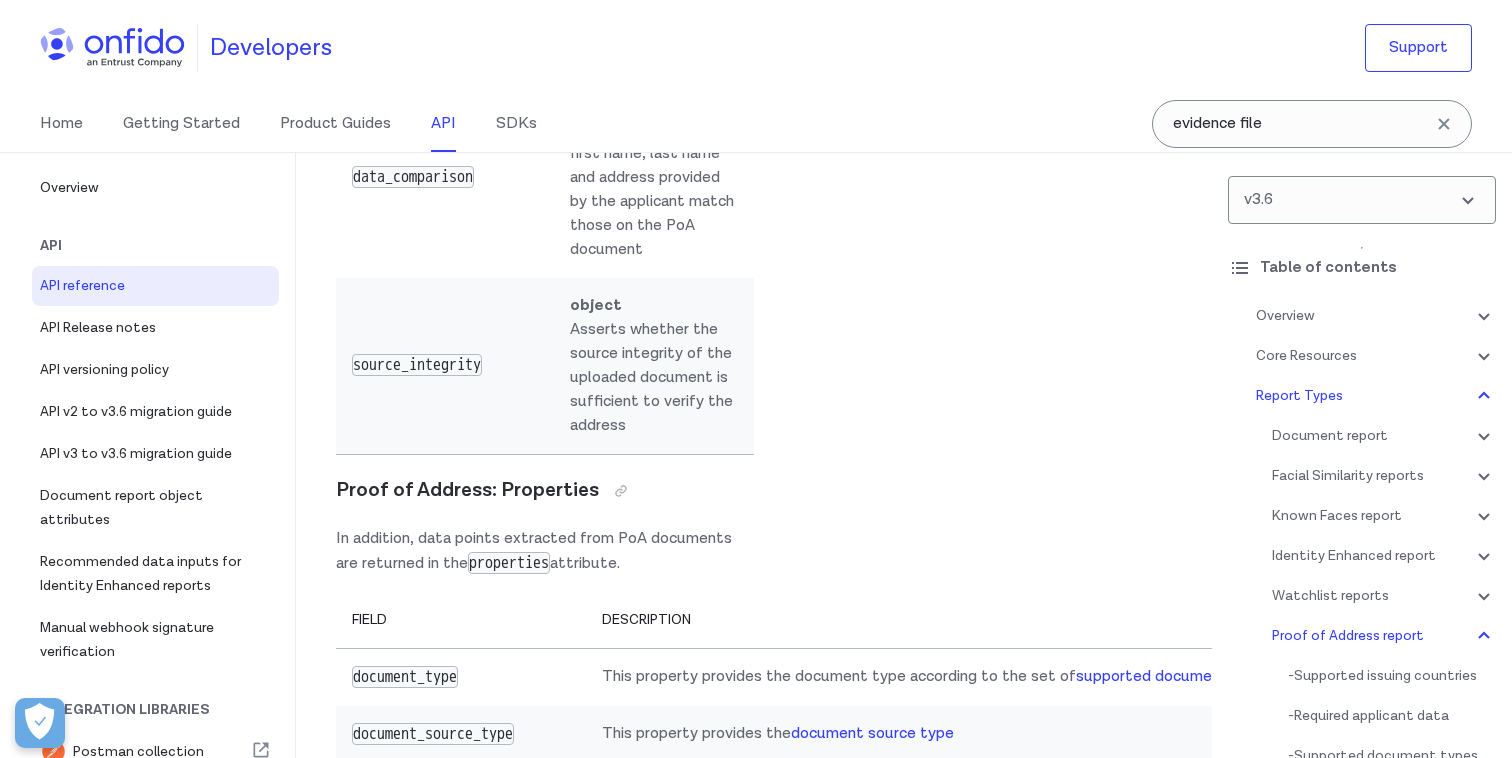 scroll, scrollTop: 4337, scrollLeft: 0, axis: vertical 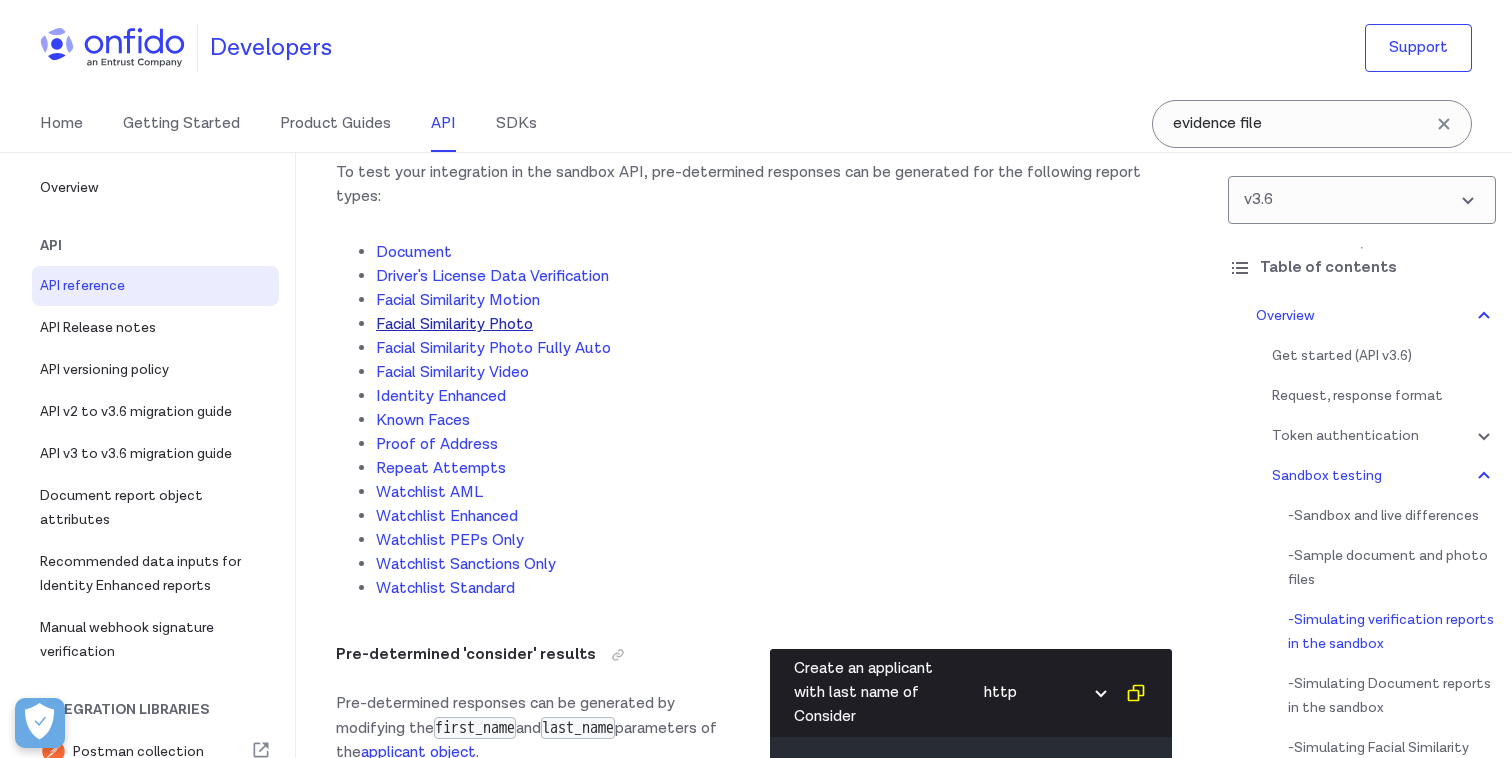 click on "Facial Similarity Photo" at bounding box center (454, 324) 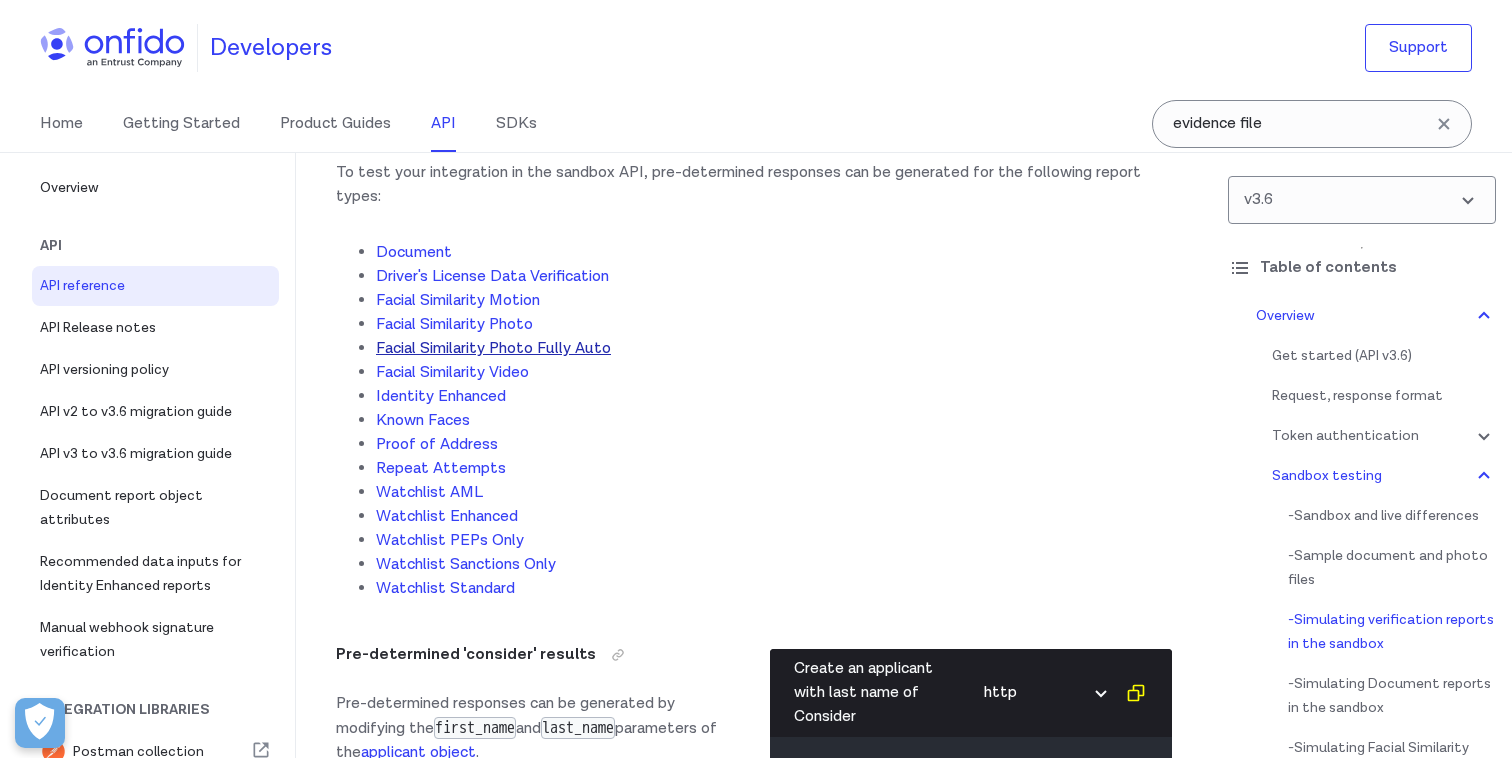 click on "Facial Similarity Photo Fully Auto" at bounding box center [493, 348] 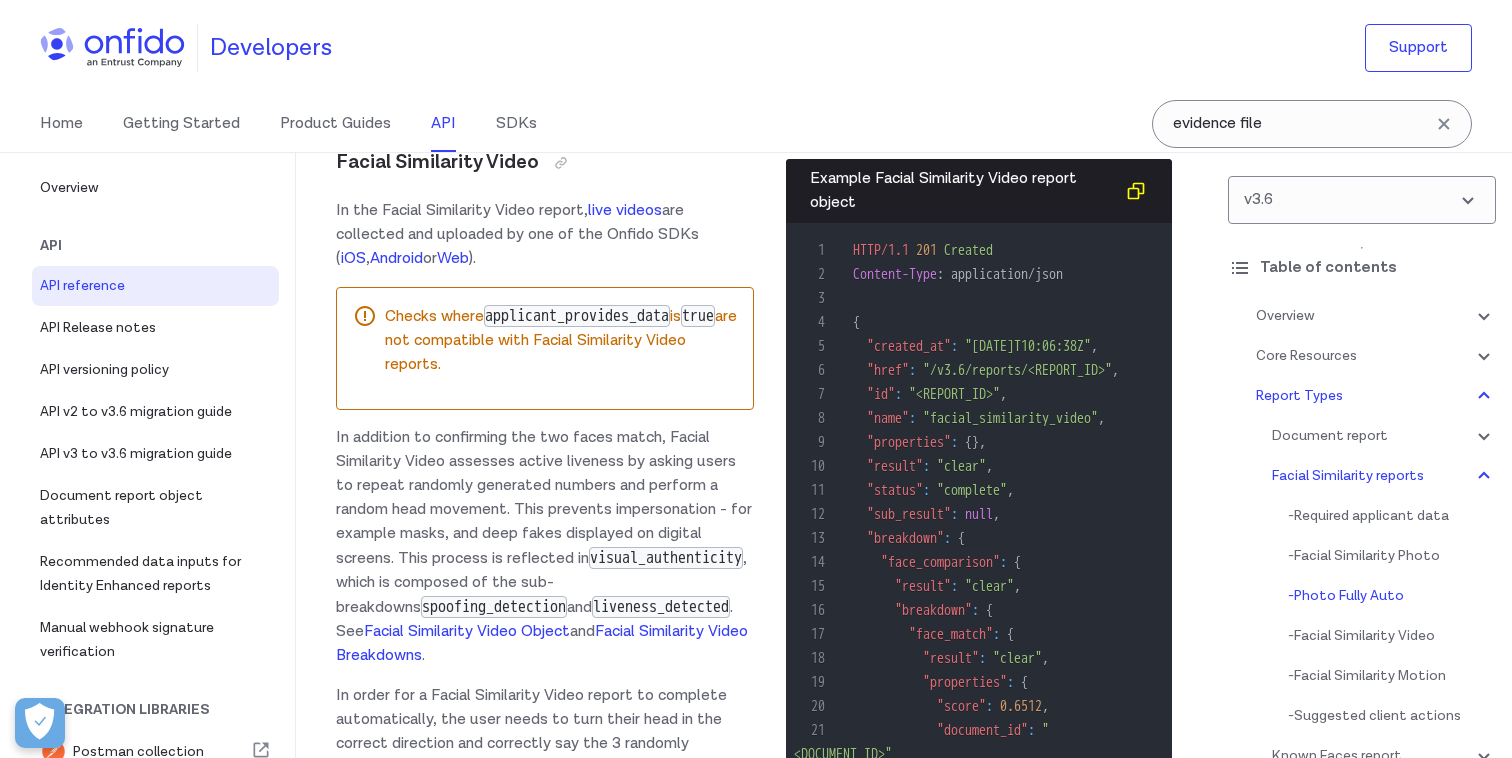scroll, scrollTop: 4337, scrollLeft: 0, axis: vertical 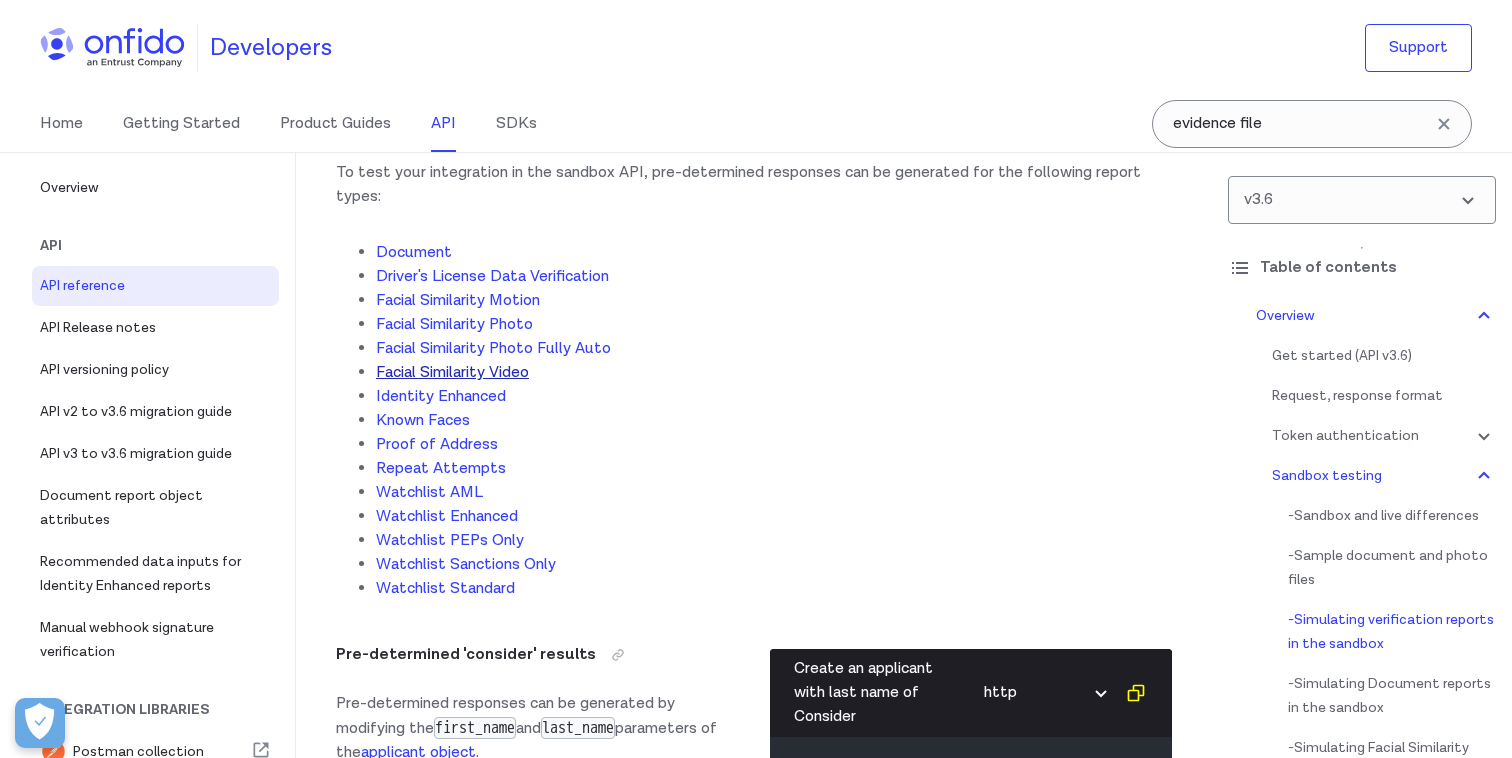 click on "Facial Similarity Video" at bounding box center [452, 372] 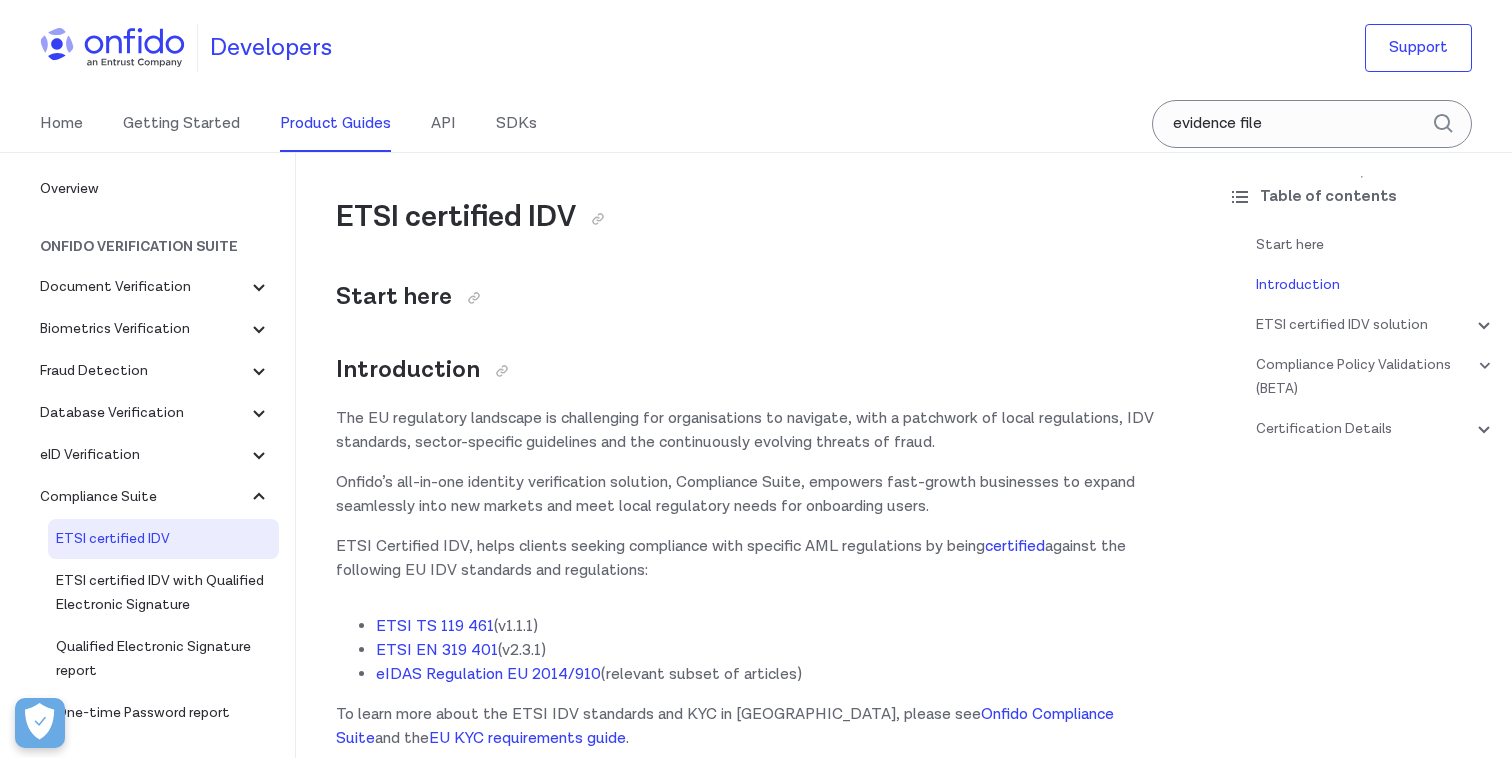 scroll, scrollTop: 153, scrollLeft: 0, axis: vertical 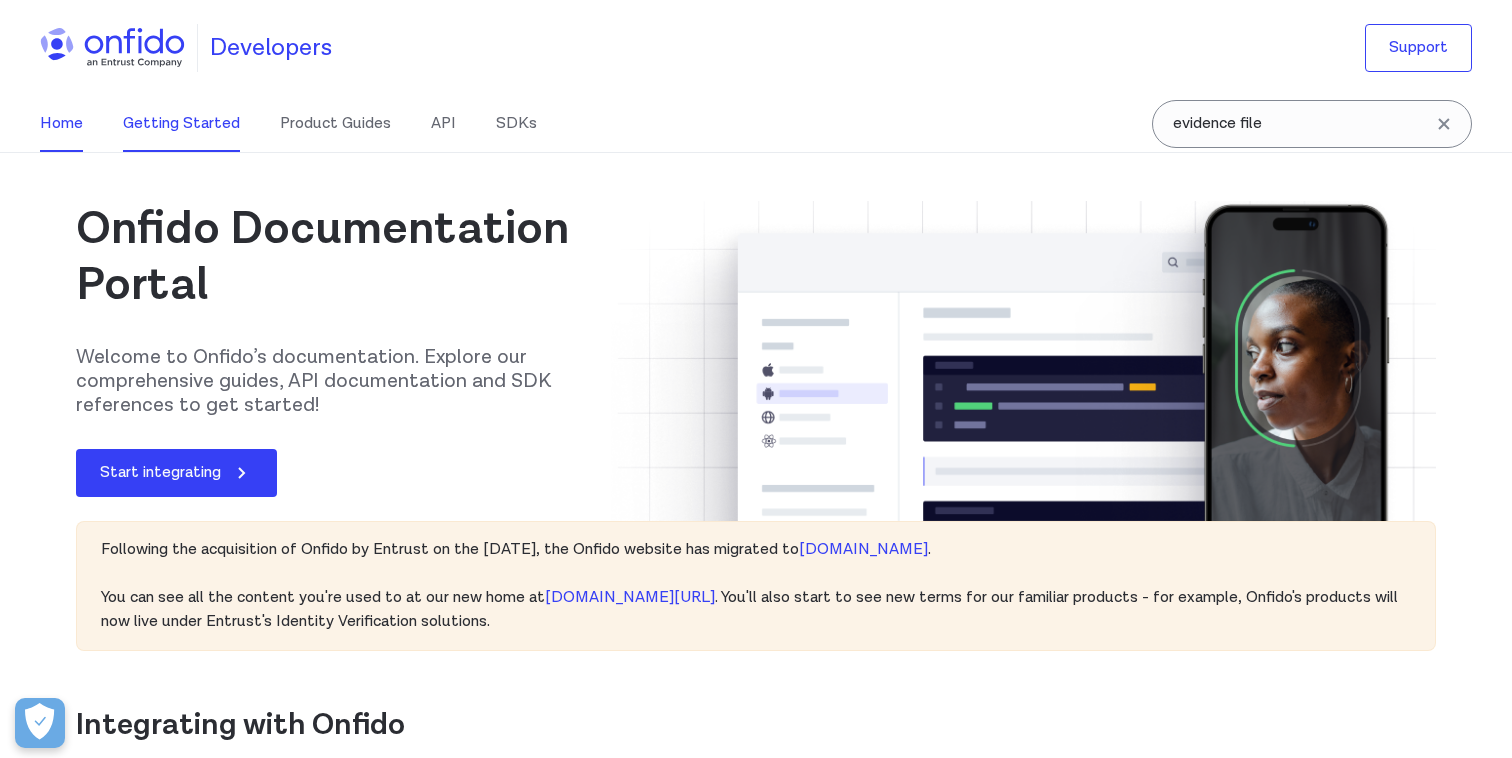 click on "Getting Started" at bounding box center (181, 124) 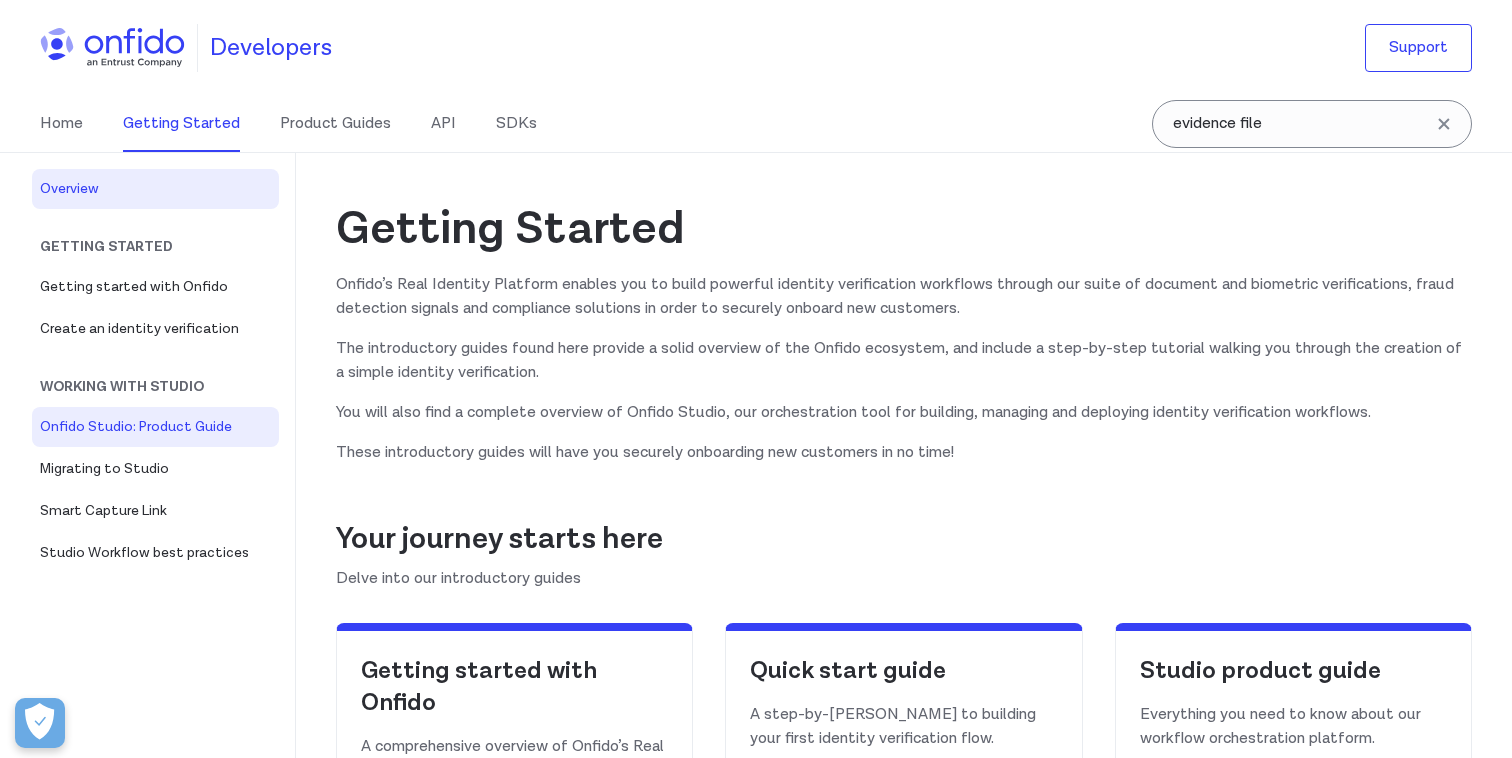 click on "Onfido Studio: Product Guide" at bounding box center [155, 427] 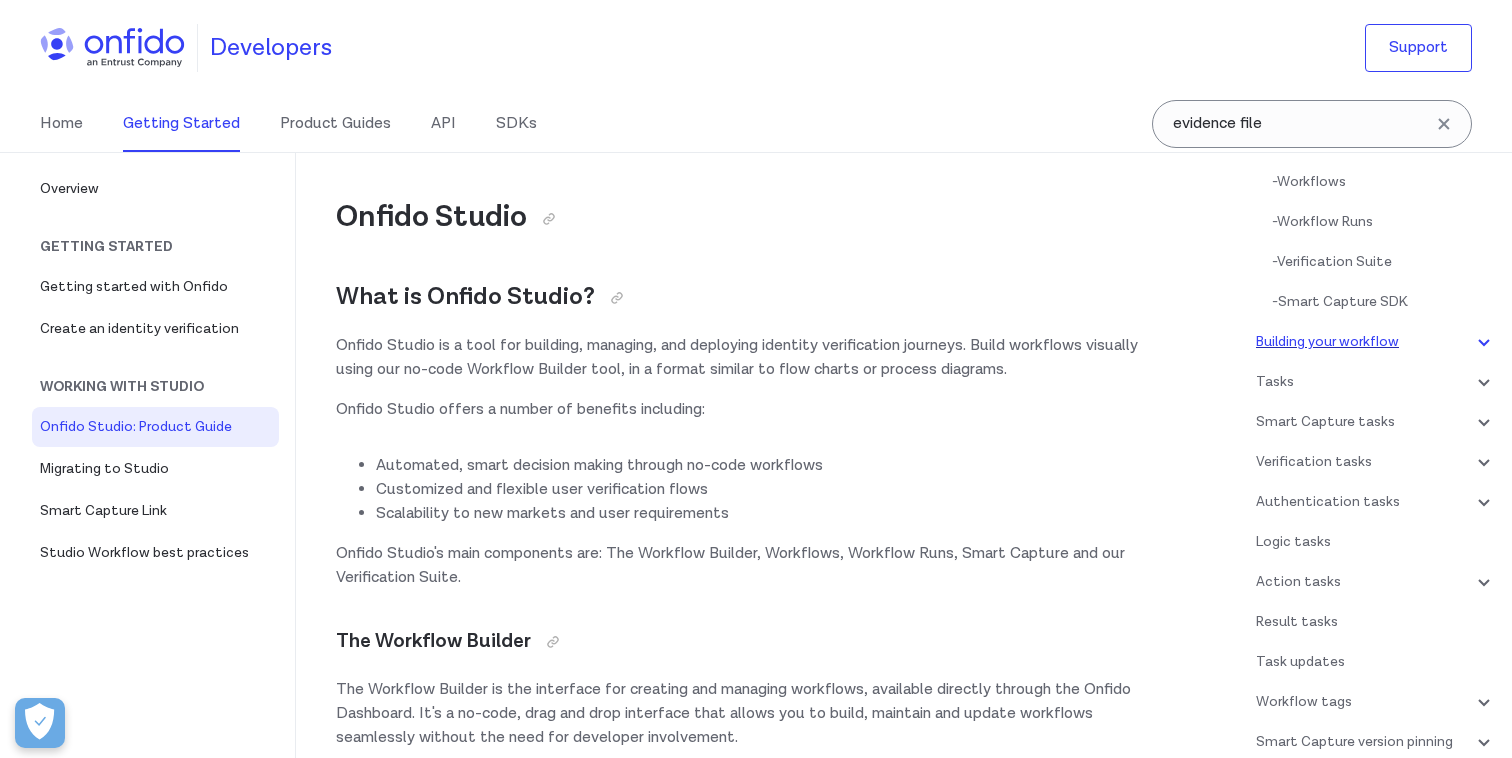 scroll, scrollTop: 149, scrollLeft: 0, axis: vertical 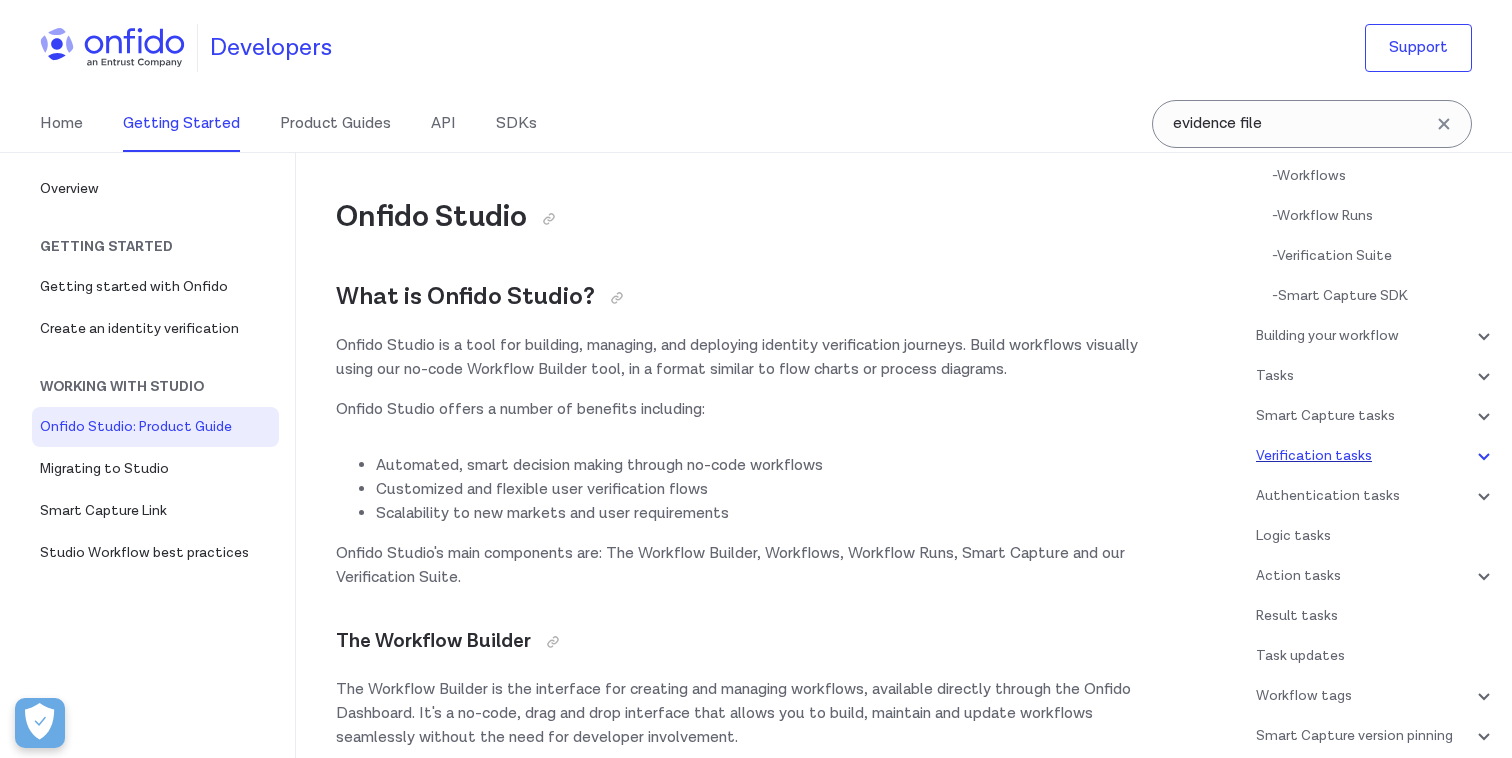 click on "Verification tasks" at bounding box center [1376, 456] 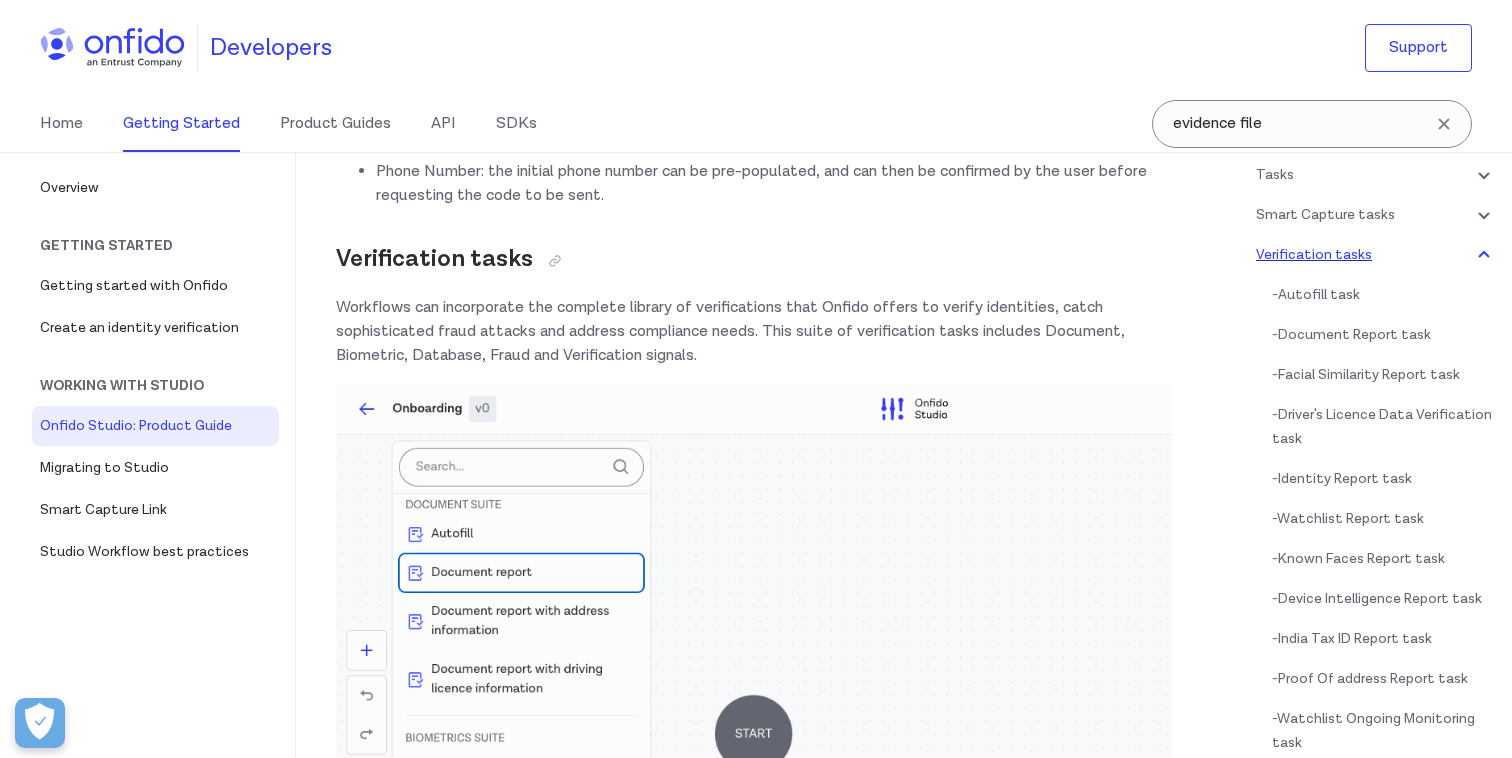 click 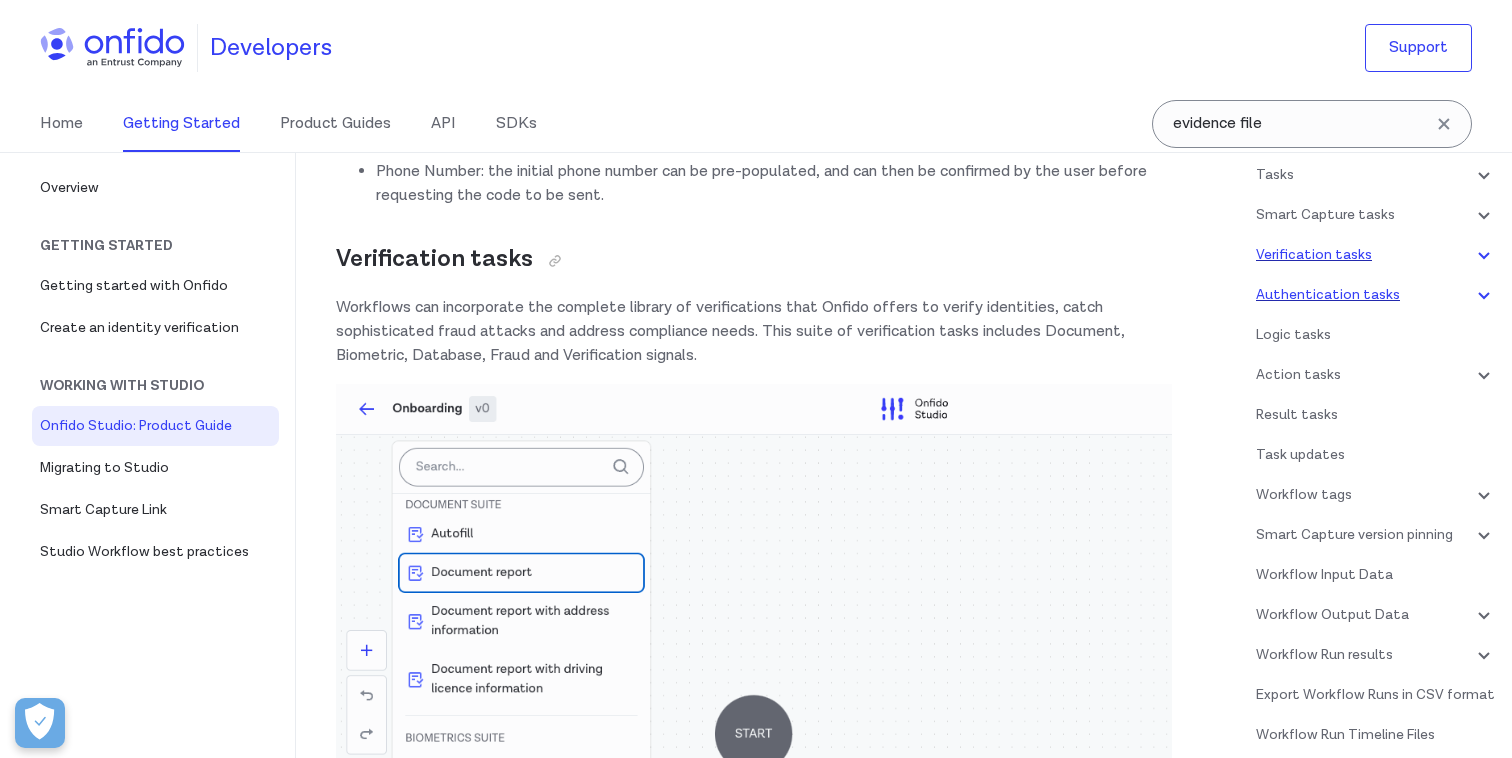 click on "Authentication tasks" at bounding box center (1376, 295) 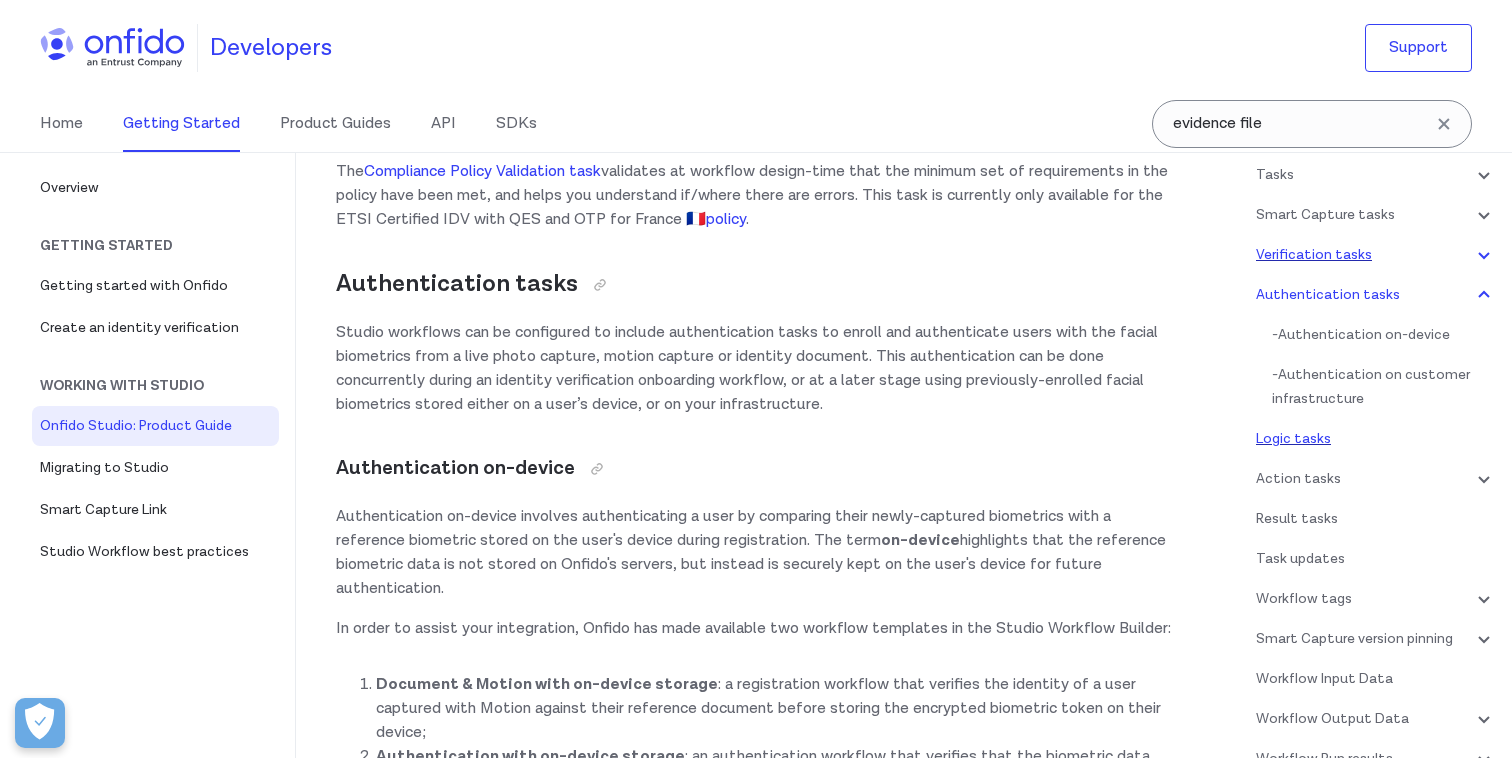 click on "Logic tasks" at bounding box center (1376, 439) 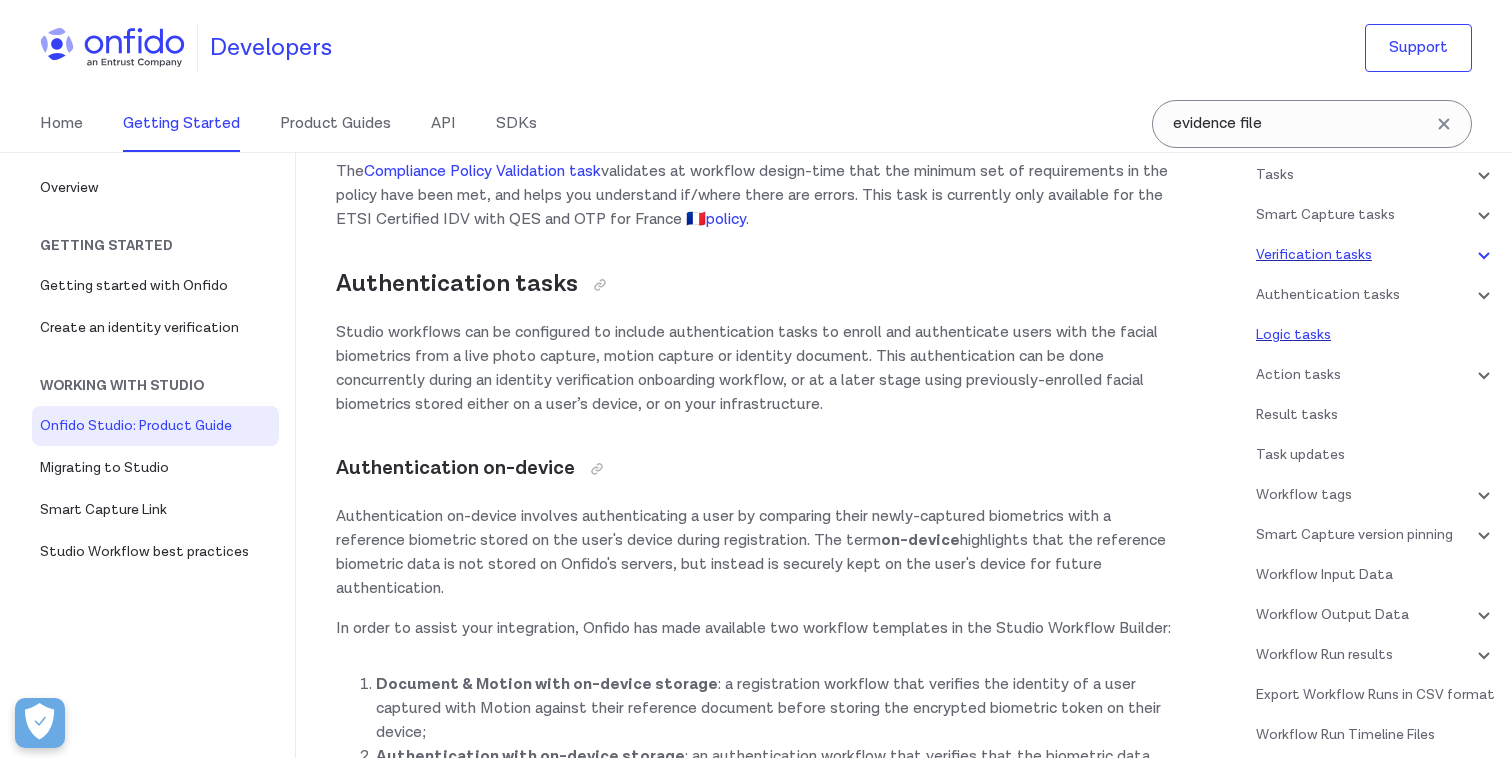scroll, scrollTop: 27320, scrollLeft: 0, axis: vertical 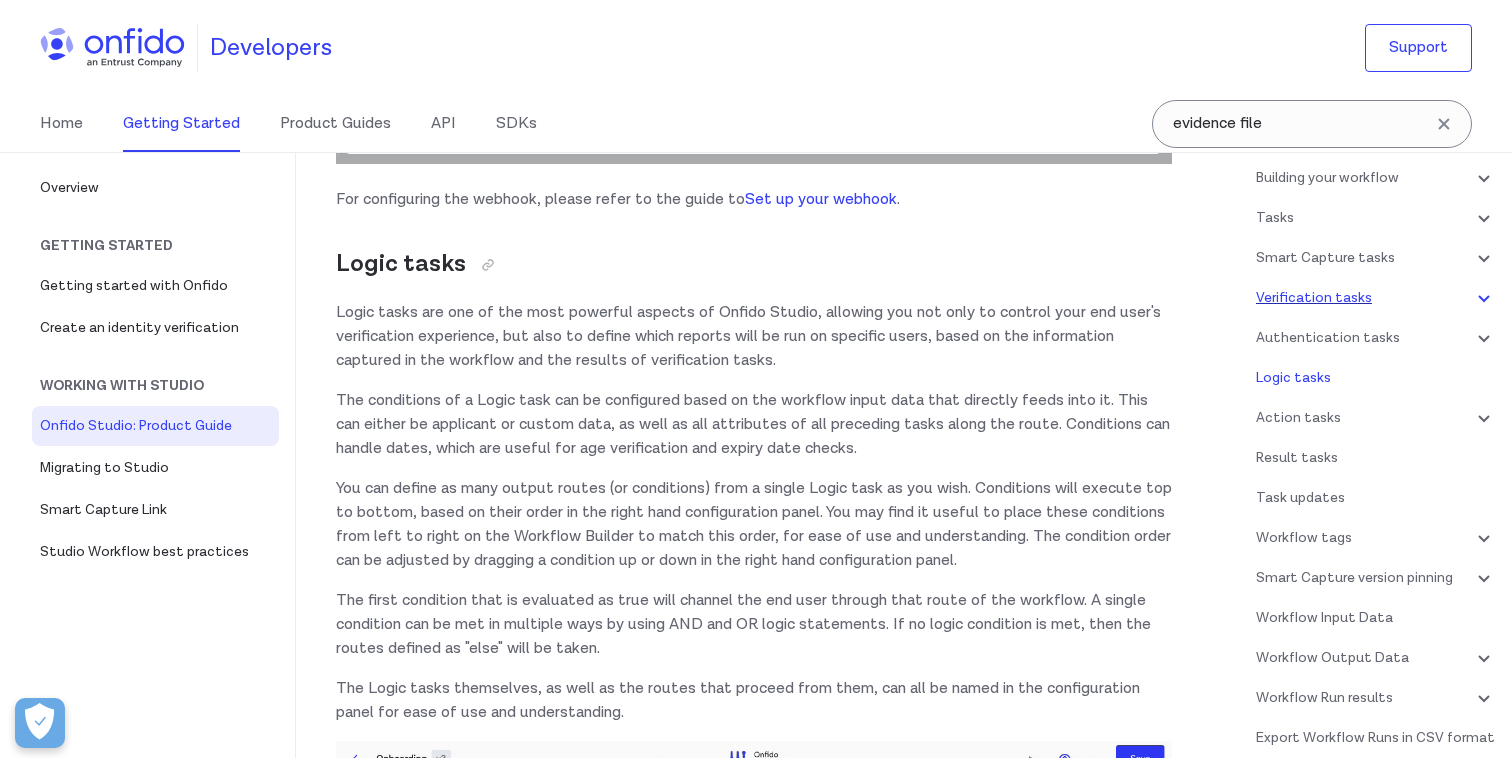 click 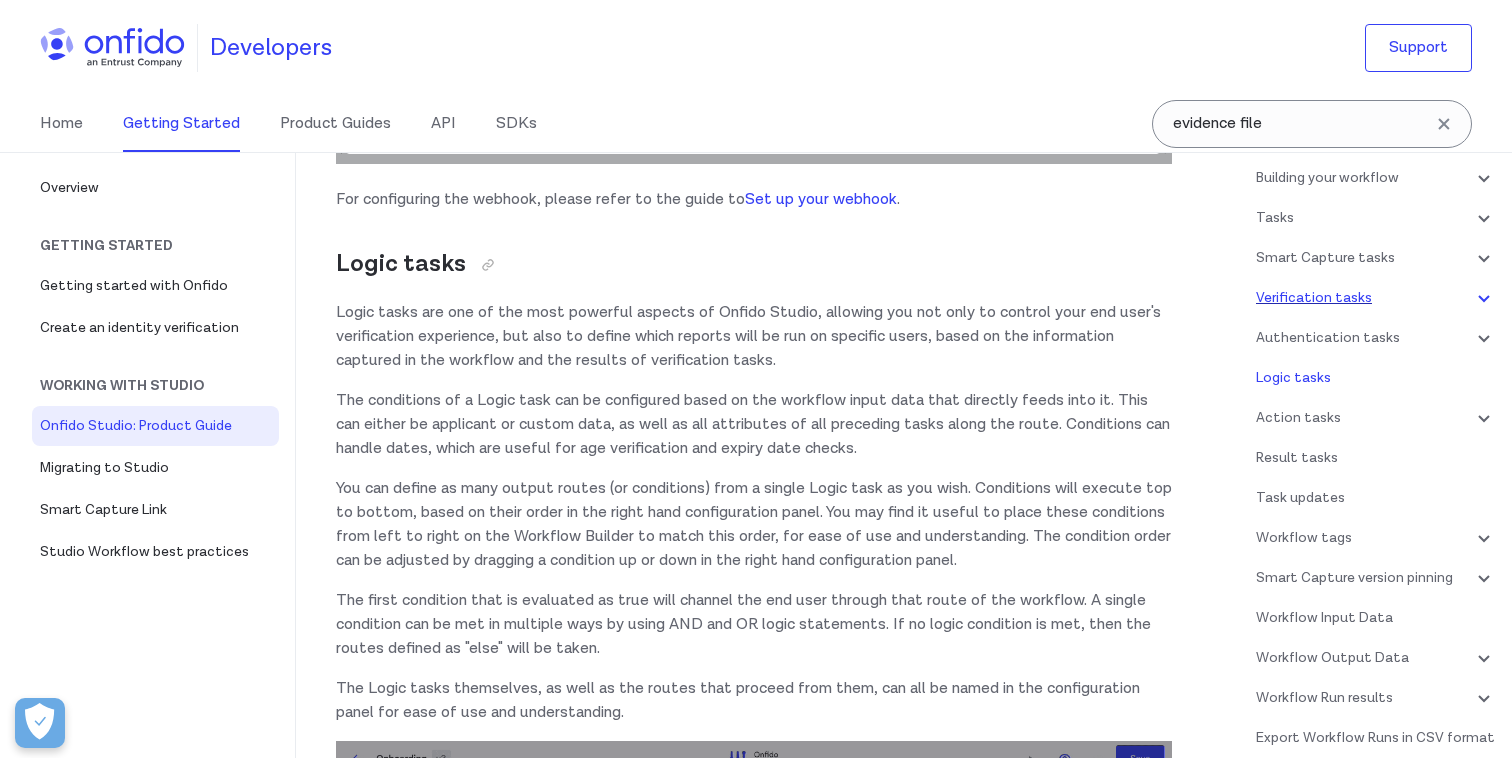 scroll, scrollTop: 12764, scrollLeft: 0, axis: vertical 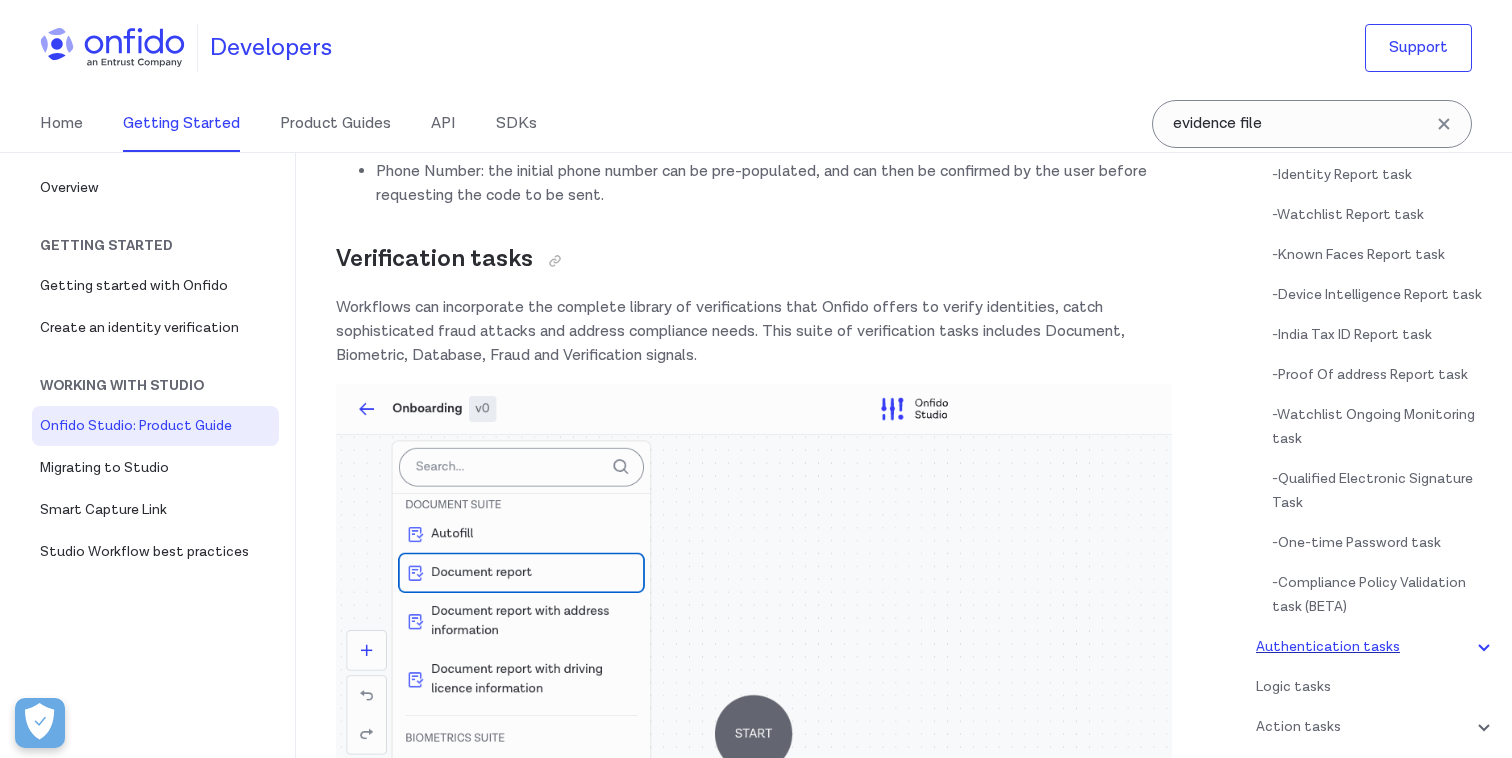 click 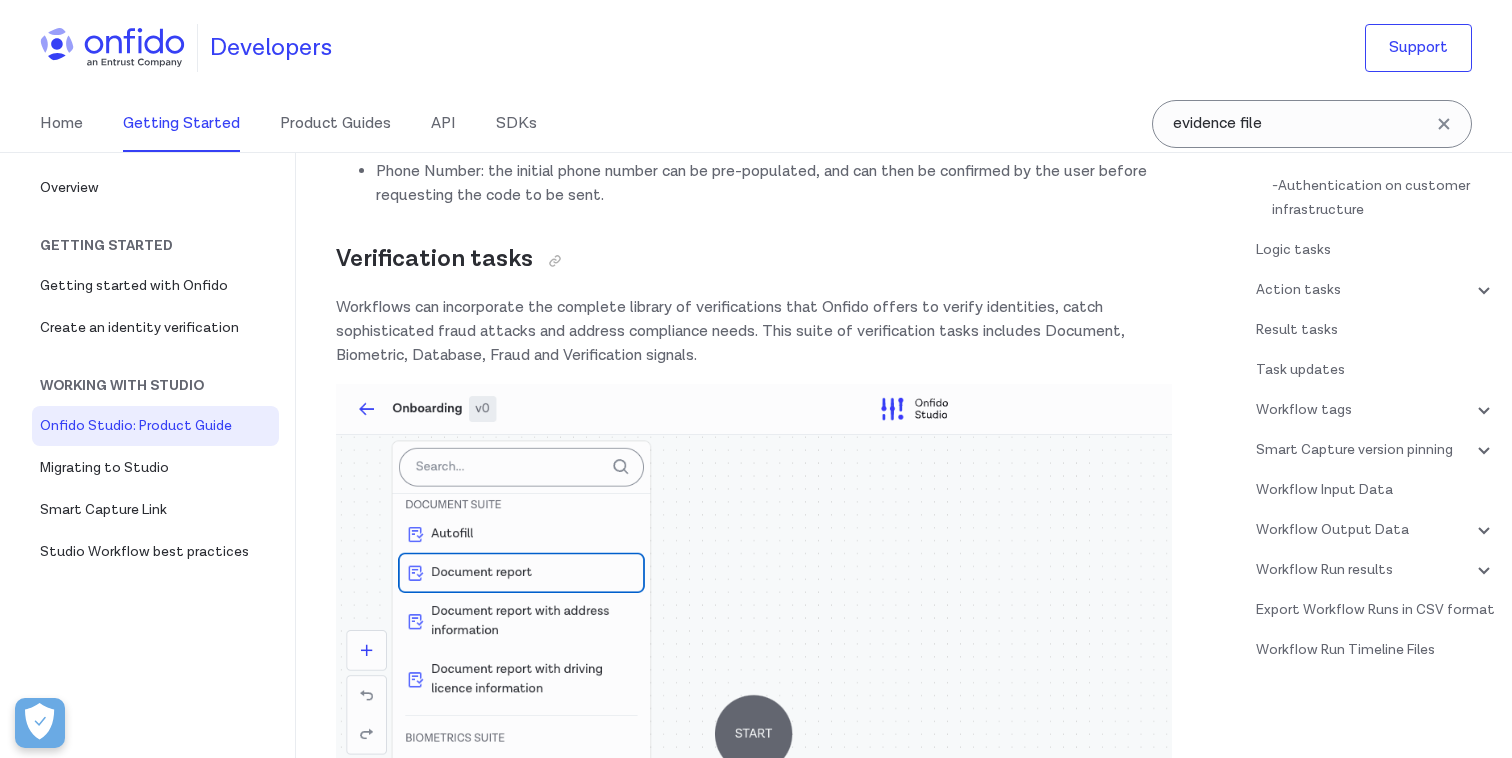 scroll, scrollTop: 18725, scrollLeft: 0, axis: vertical 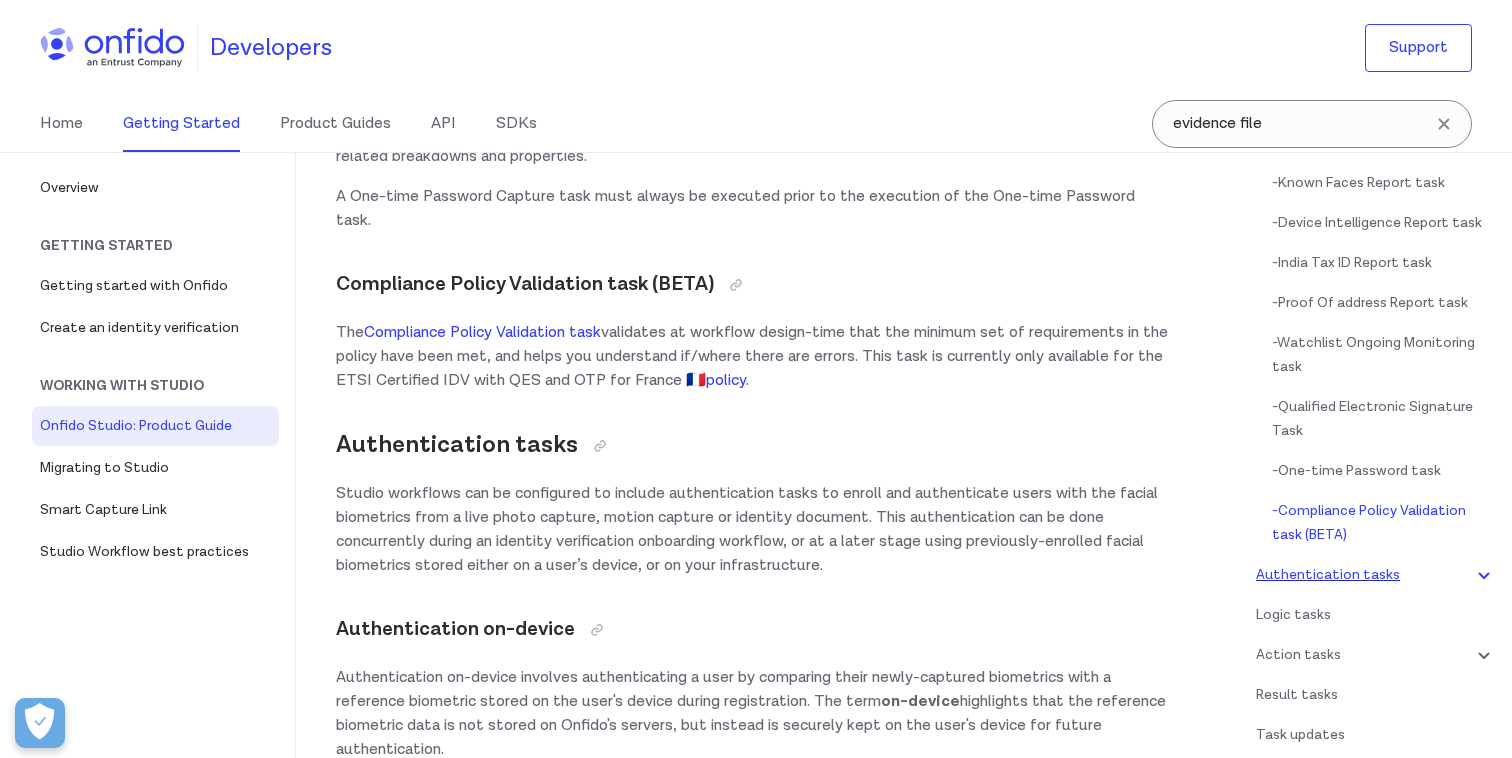 click on "Authentication tasks" at bounding box center [1376, 575] 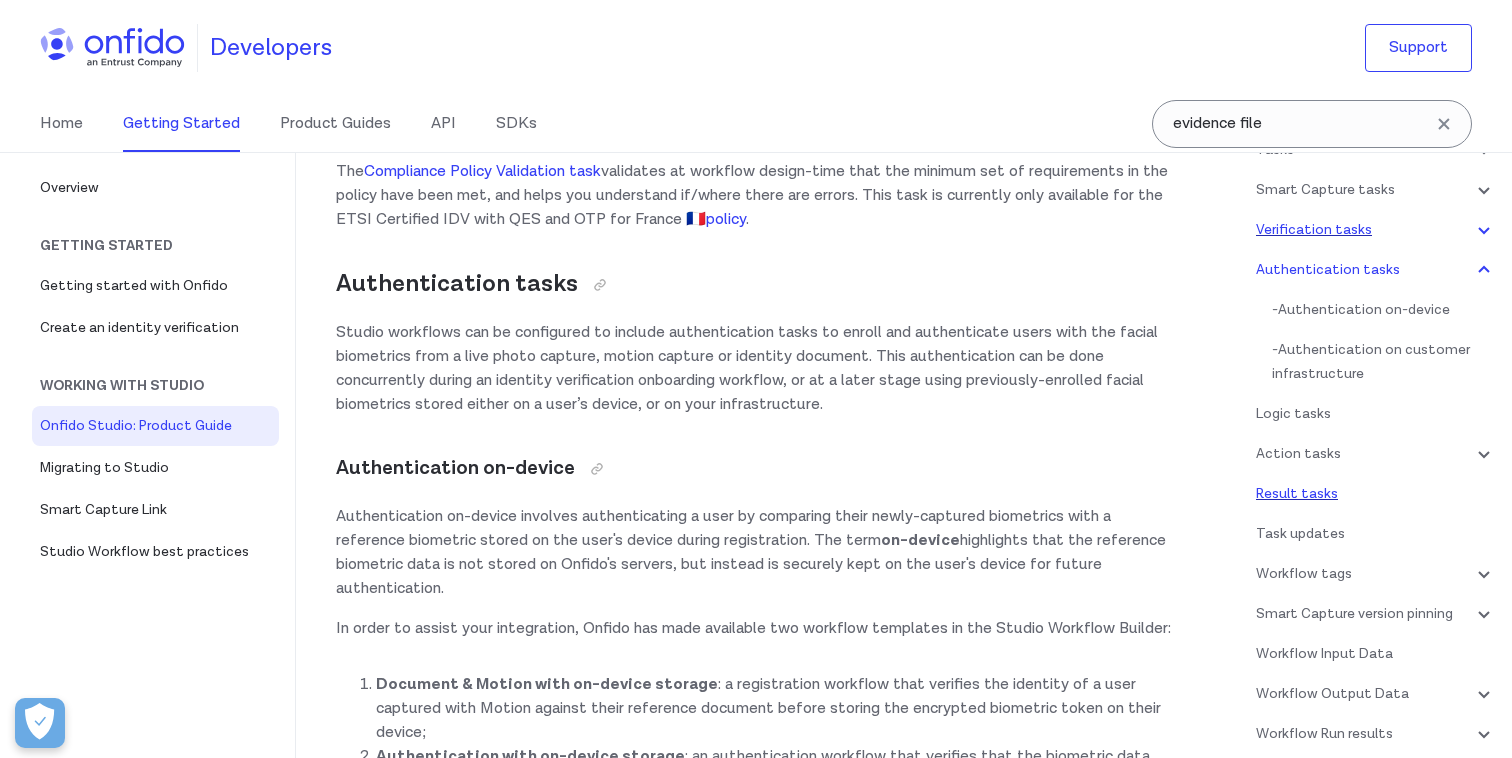 scroll, scrollTop: 159, scrollLeft: 0, axis: vertical 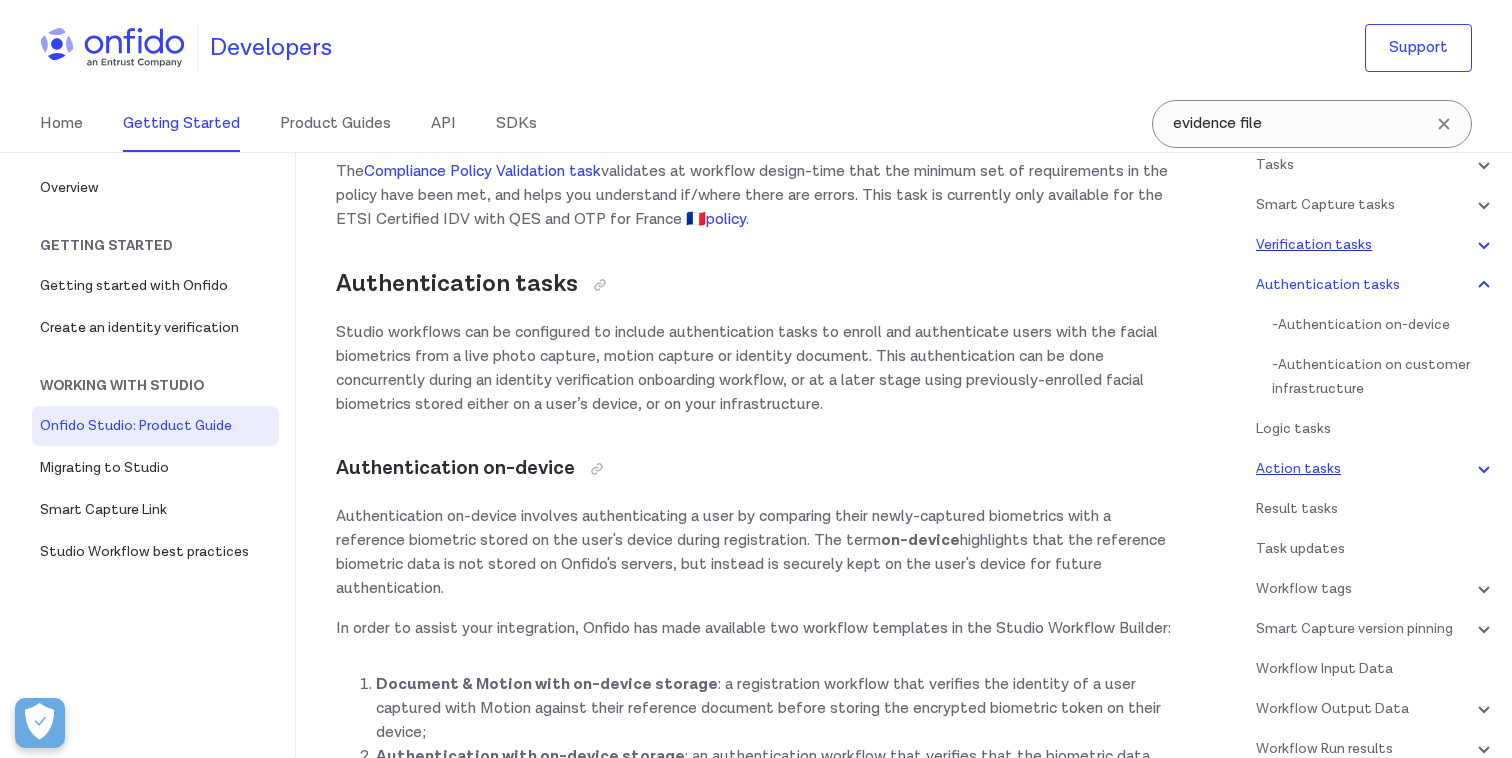 click on "Action tasks" at bounding box center [1376, 469] 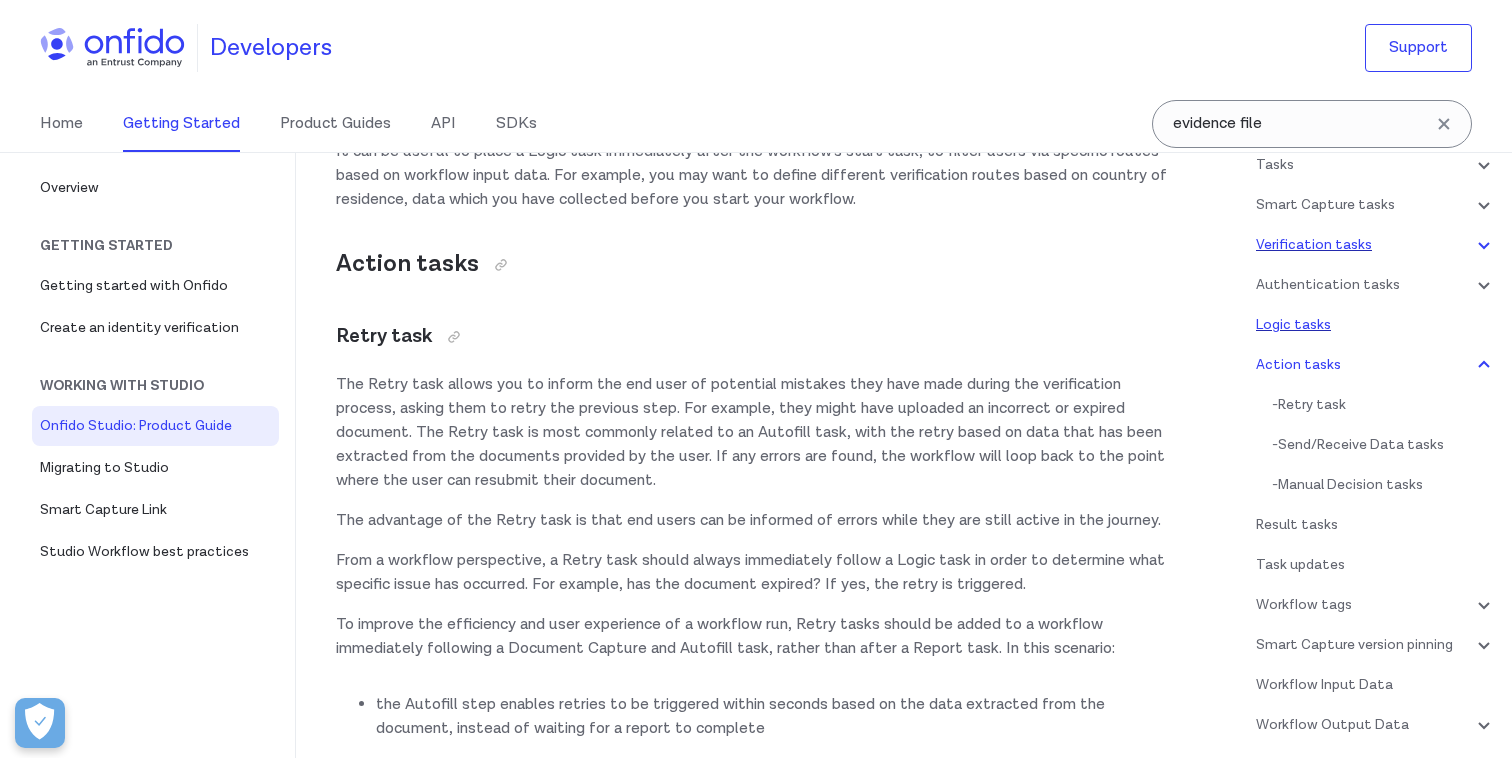 click on "Logic tasks" at bounding box center (1376, 325) 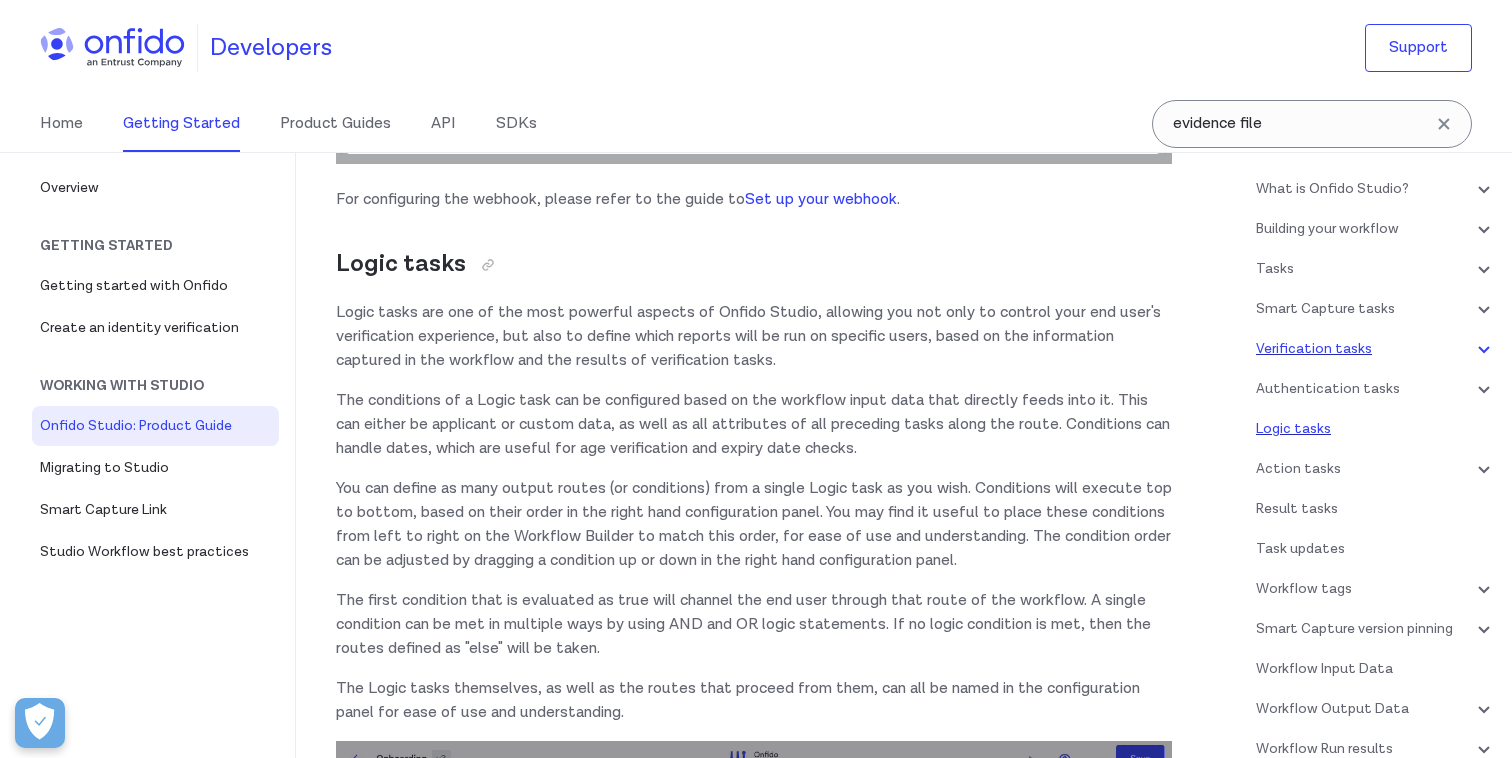 scroll, scrollTop: 41, scrollLeft: 0, axis: vertical 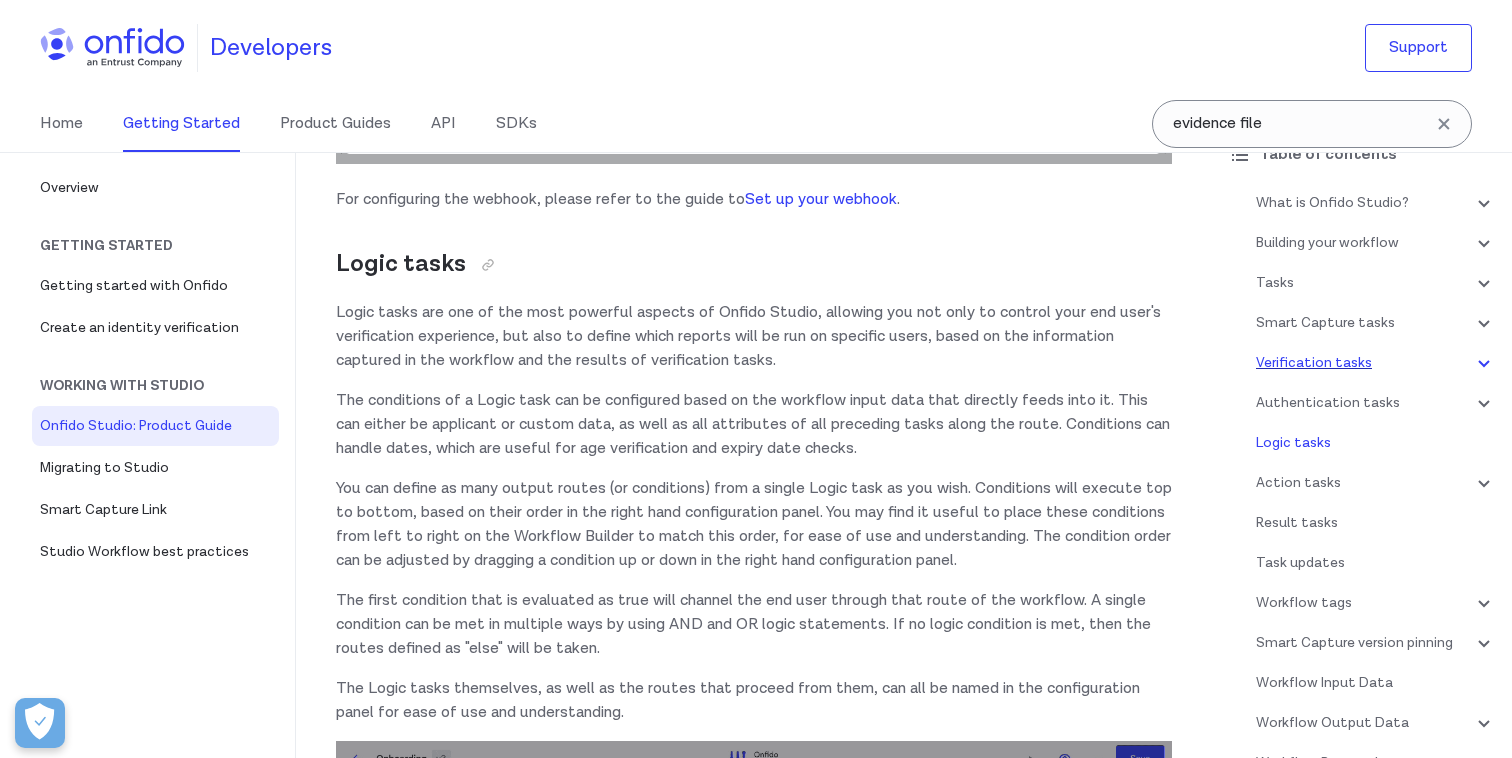 click on "Verification tasks" at bounding box center [1376, 363] 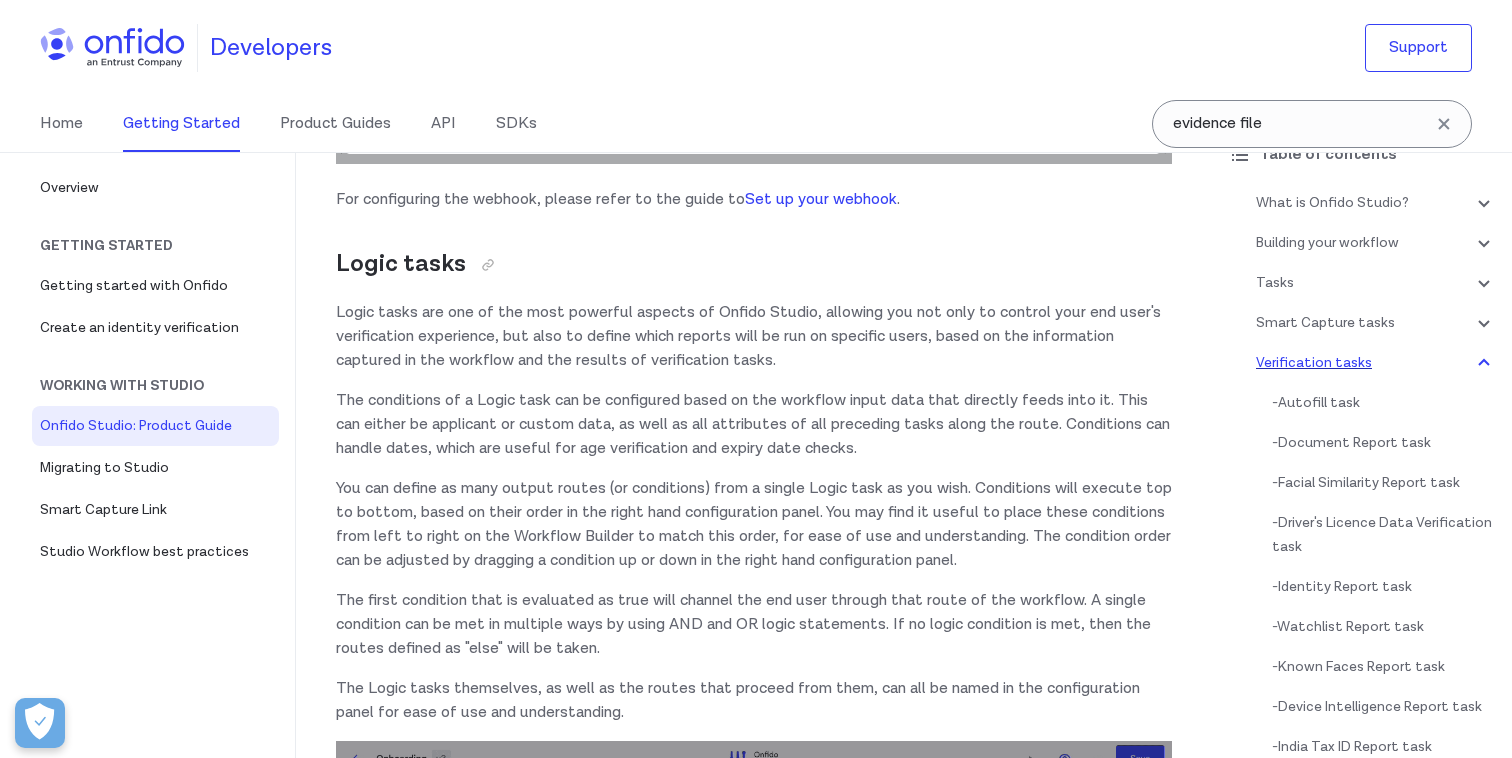scroll, scrollTop: 12764, scrollLeft: 0, axis: vertical 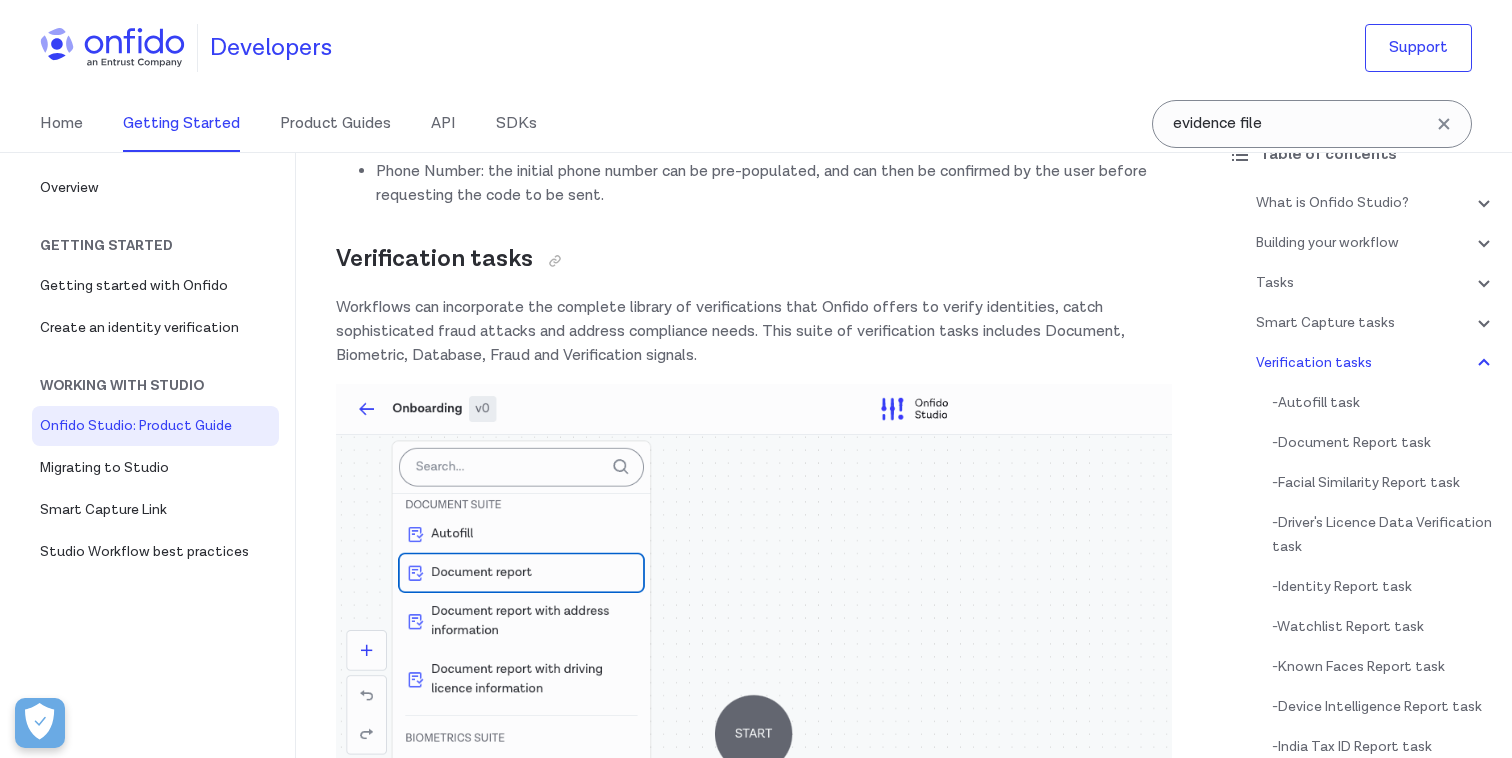 click on "-  Autofill task -  Document Report task -  Facial Similarity Report task -  Driver's Licence Data Verification task -  Identity Report task -  Watchlist Report task -  Known Faces Report task -  Device Intelligence Report task -  India Tax ID Report task -  Proof Of address Report task -  Watchlist Ongoing Monitoring task -  Qualified Electronic Signature Task -  One-time Password task -  Compliance Policy Validation task (BETA)" at bounding box center [1384, 711] 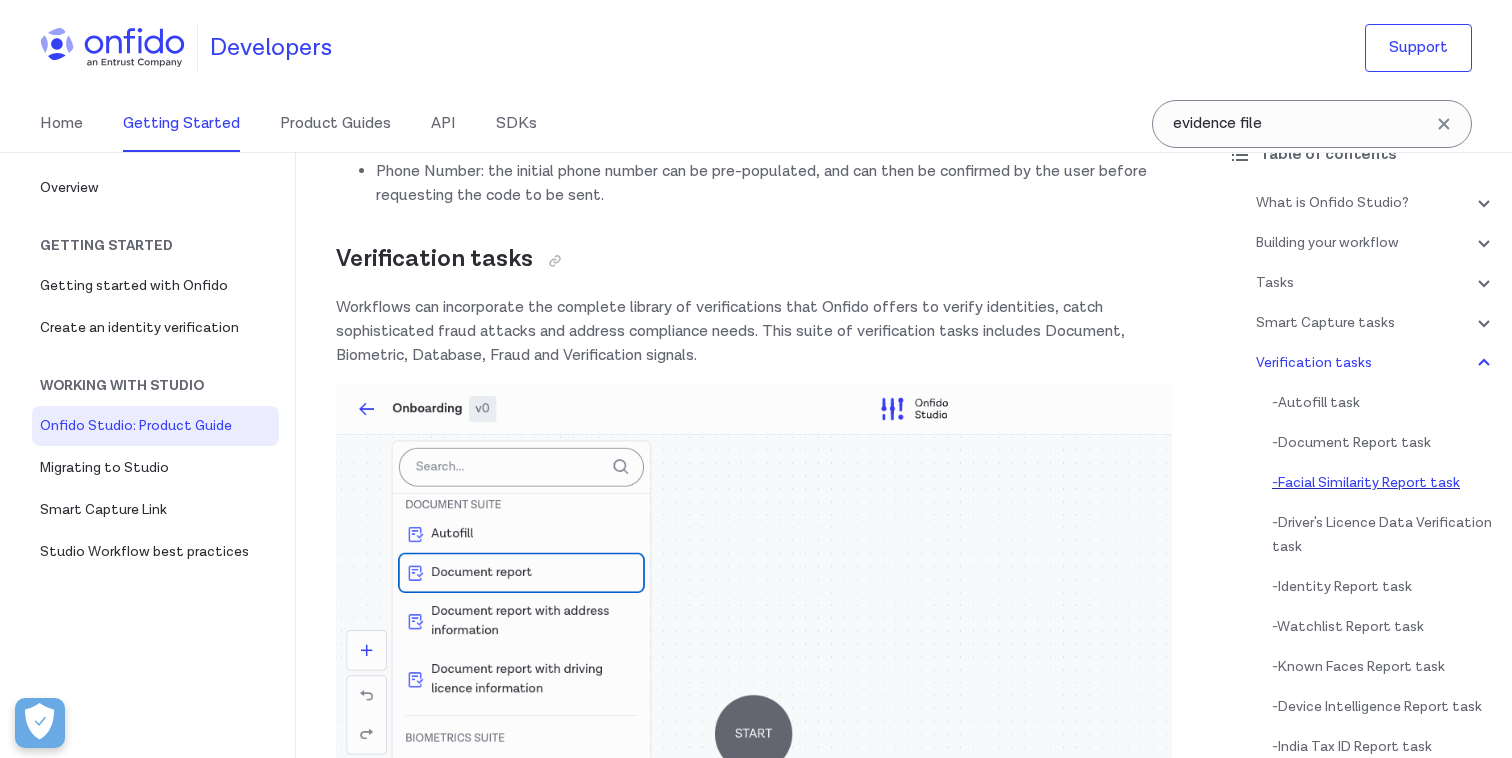 click on "-  Facial Similarity Report task" at bounding box center (1384, 483) 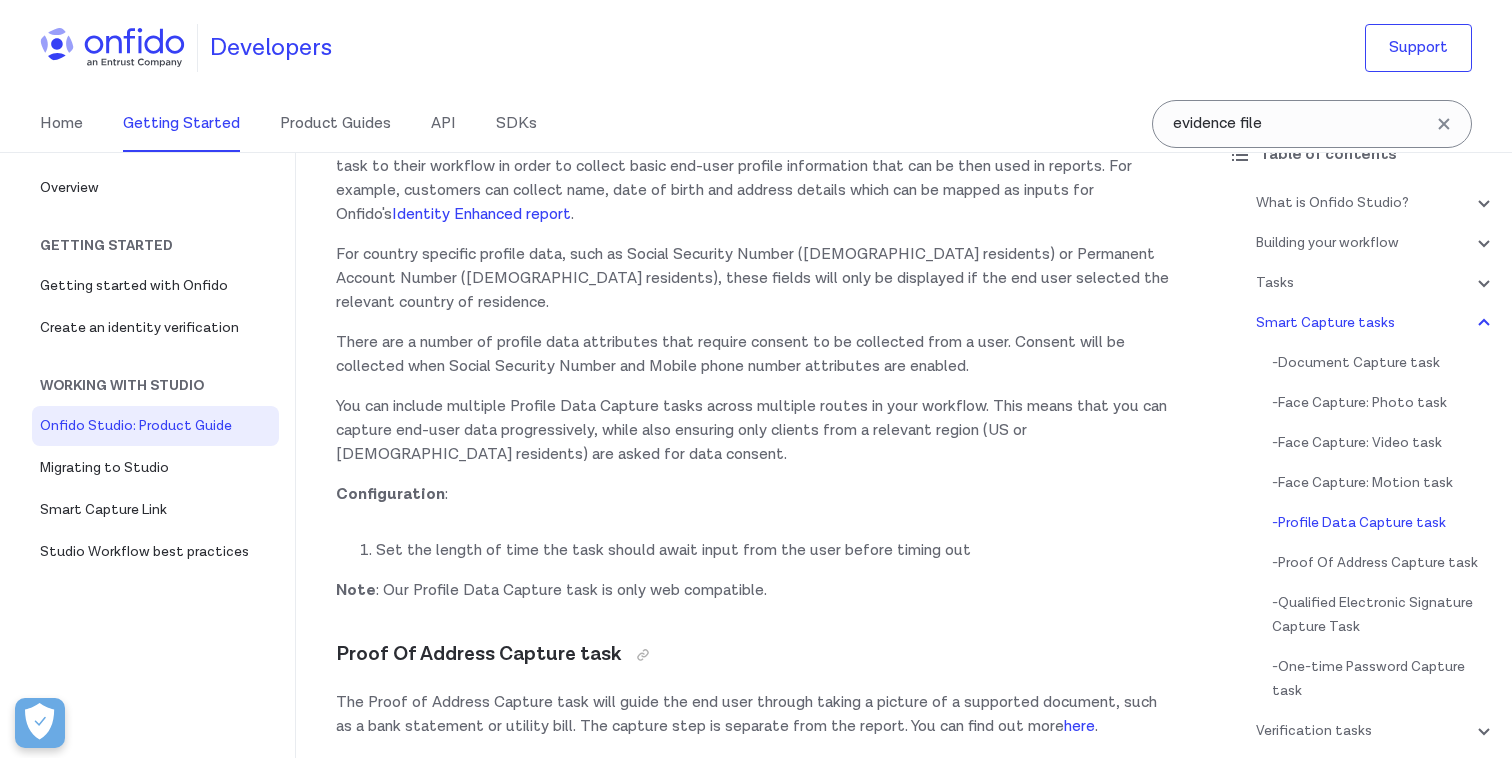 scroll, scrollTop: 11270, scrollLeft: 0, axis: vertical 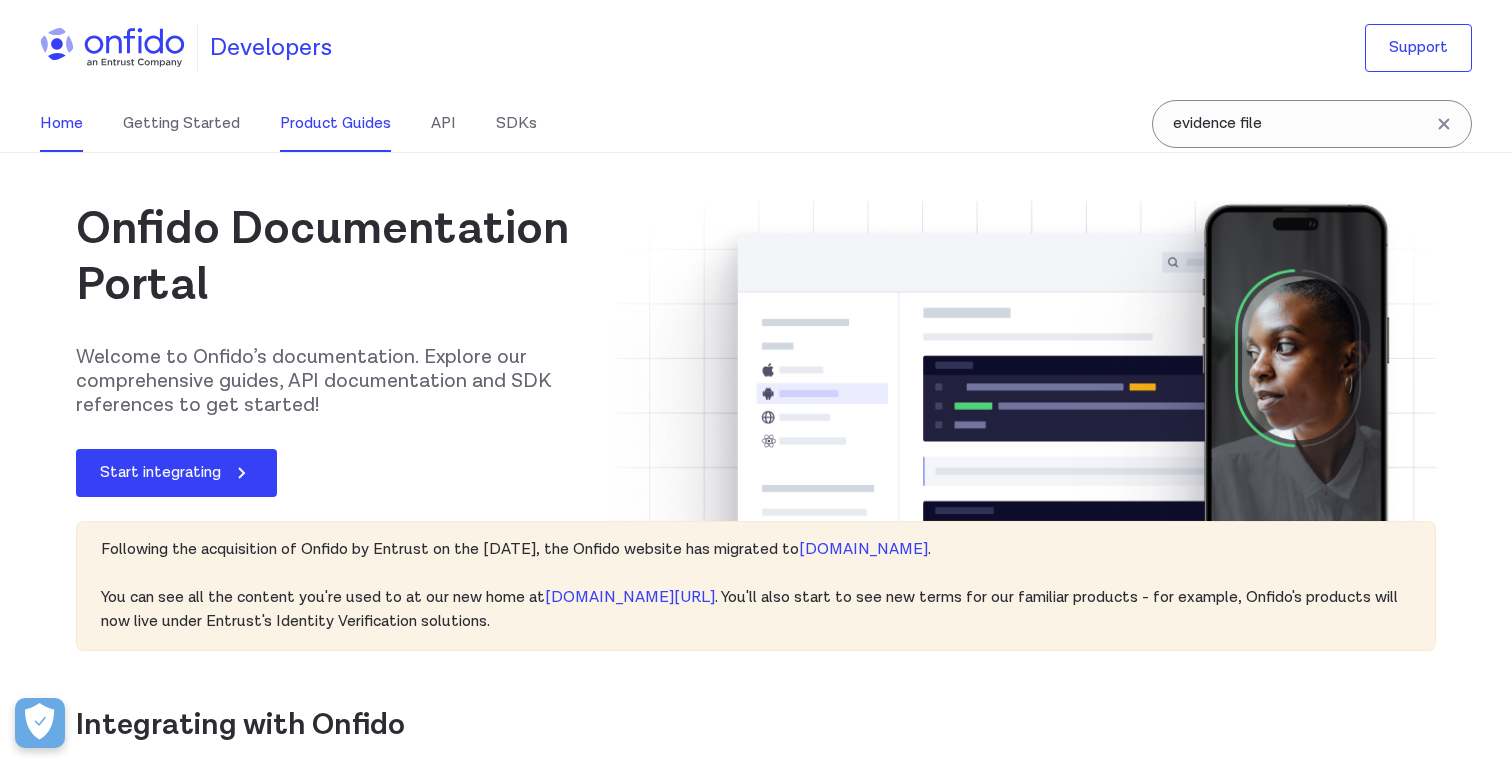 click on "Product Guides" at bounding box center [335, 124] 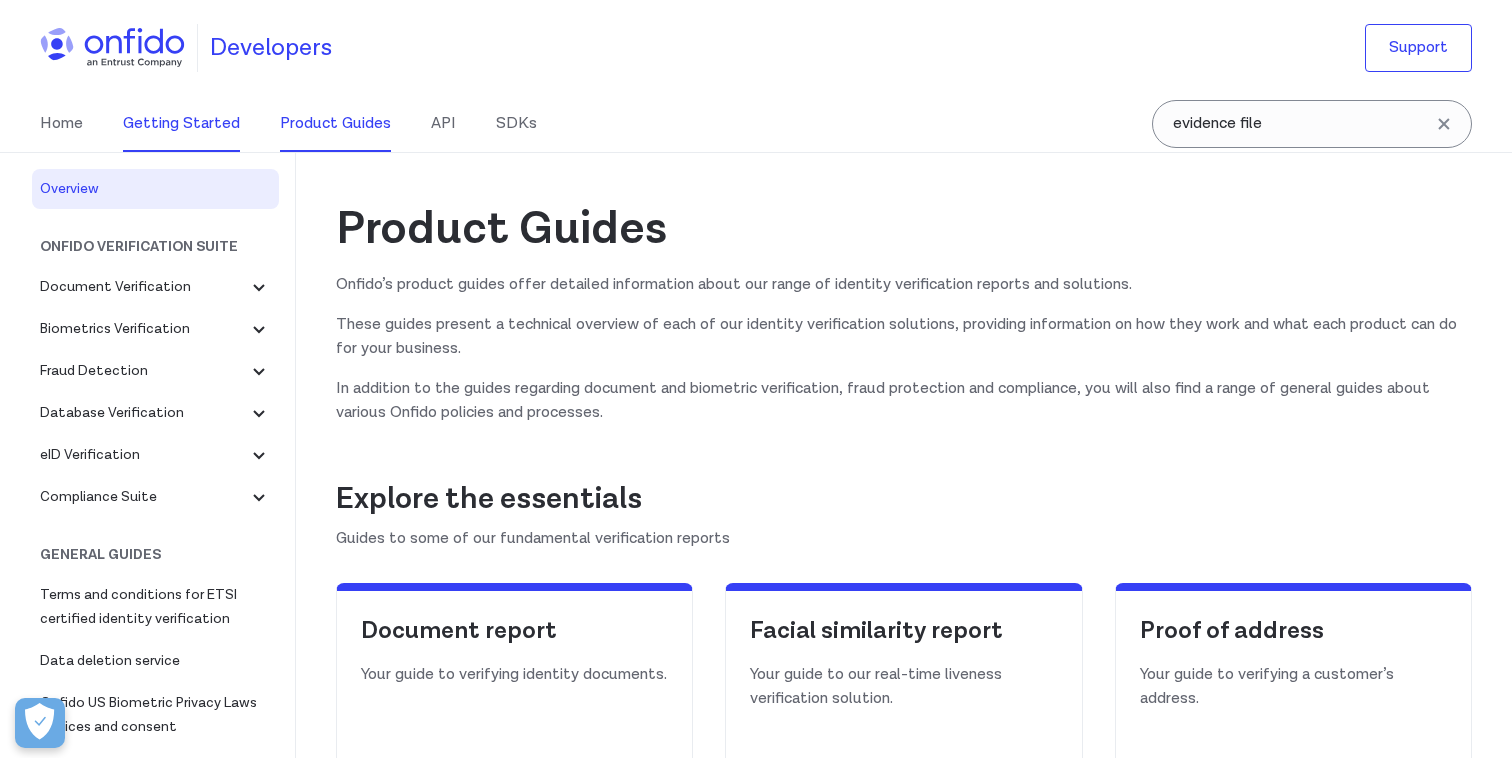 click on "Getting Started" at bounding box center (181, 124) 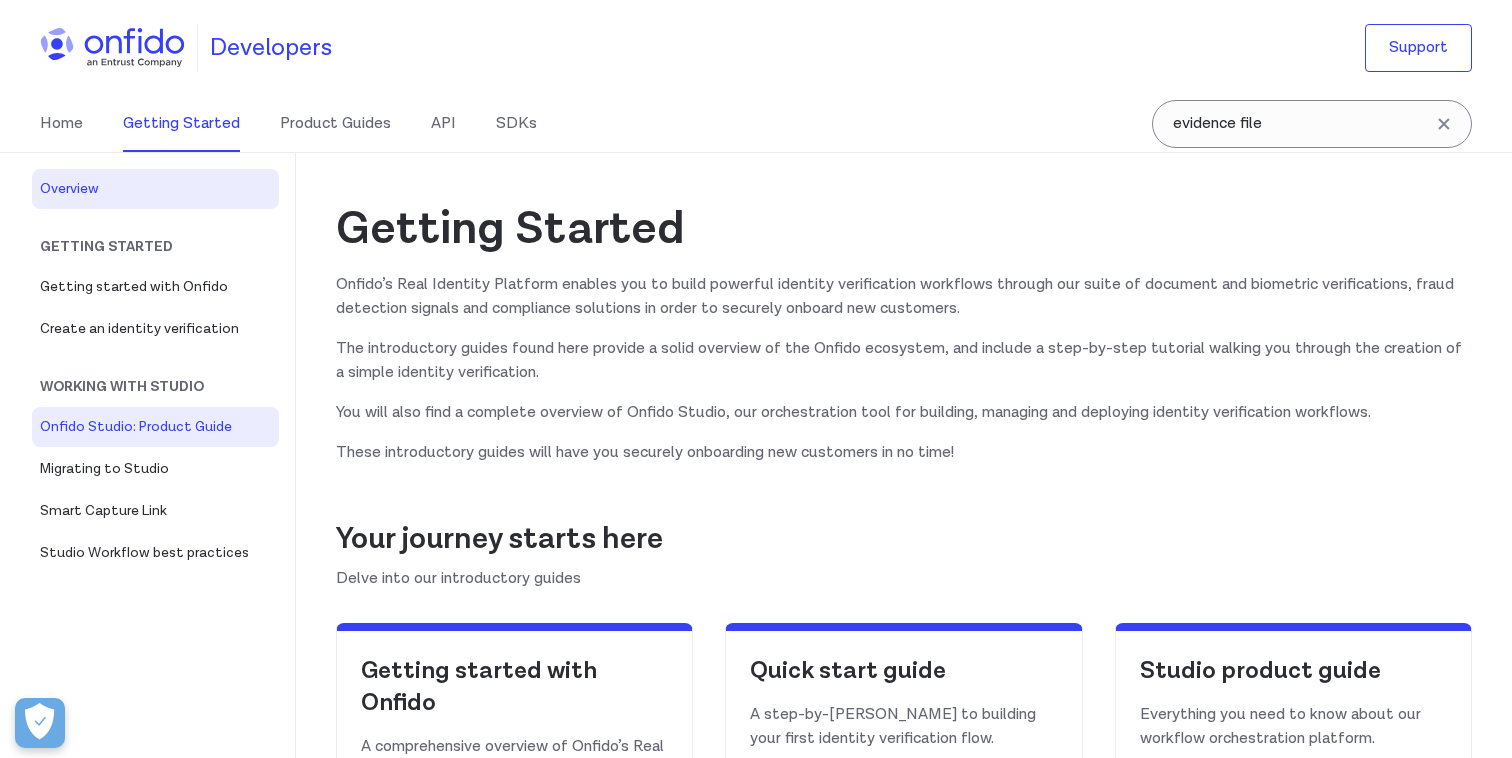 click on "Onfido Studio: Product Guide" at bounding box center (155, 427) 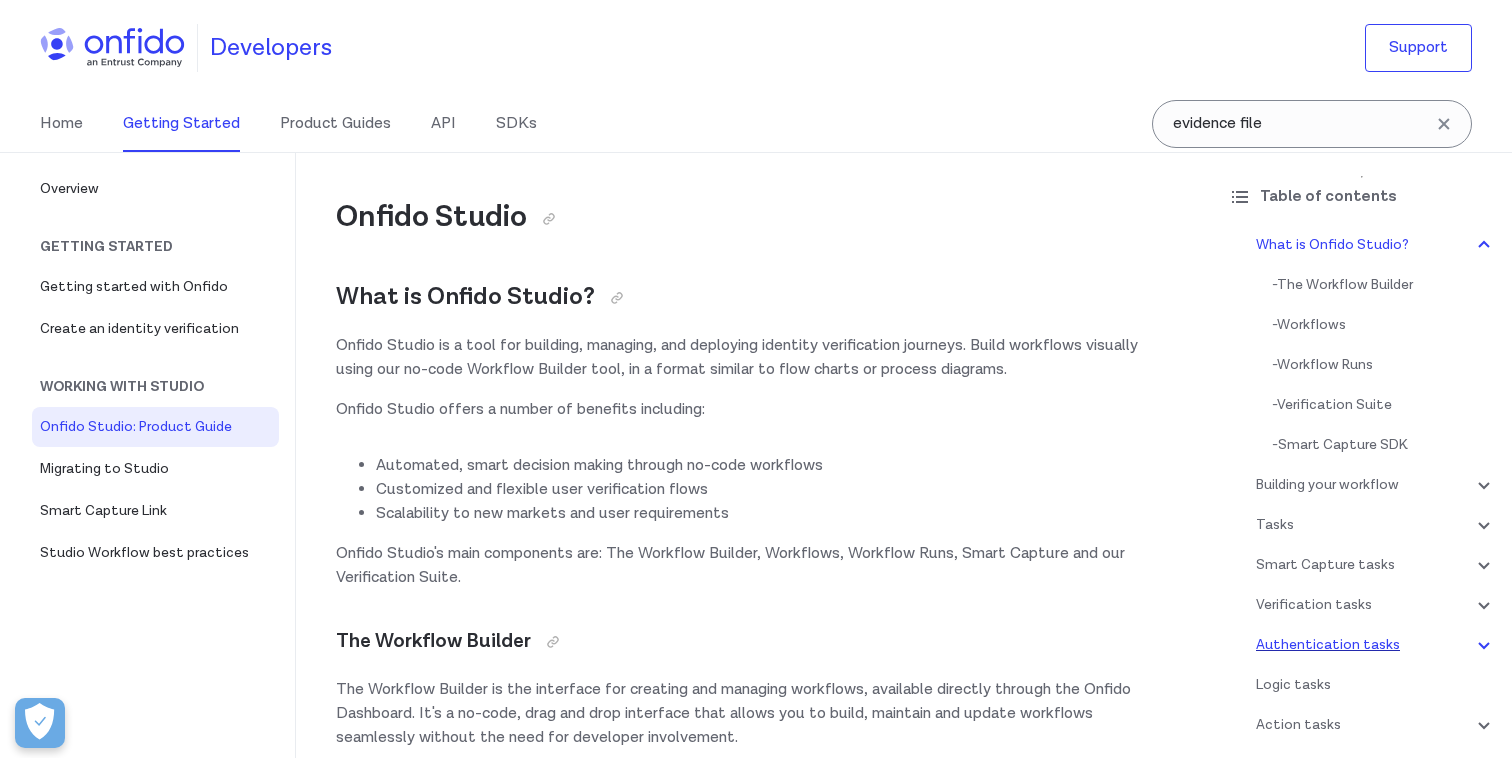 click on "Authentication tasks" at bounding box center [1376, 645] 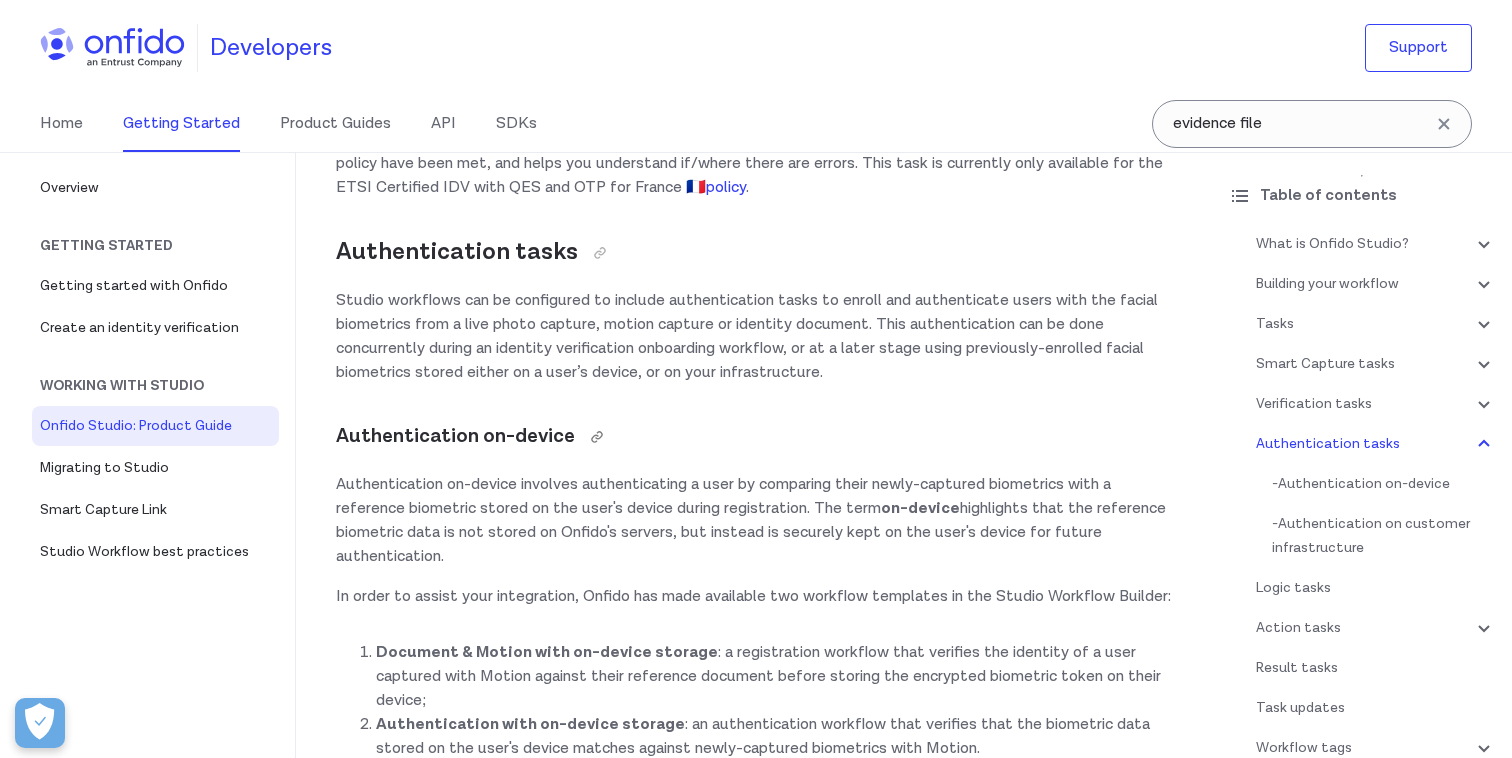 scroll, scrollTop: 18760, scrollLeft: 0, axis: vertical 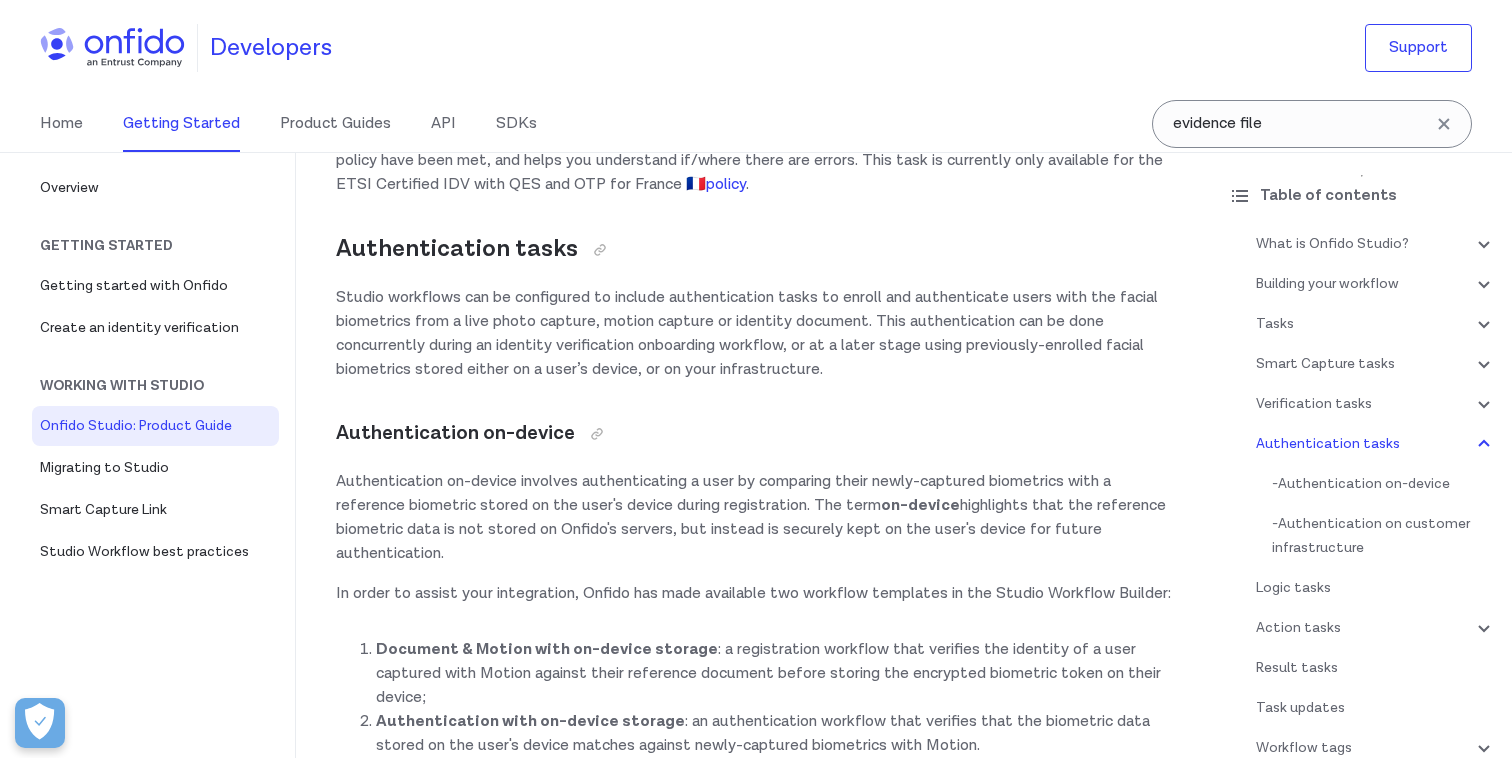 click on "Studio workflows can be configured to include authentication tasks to enroll and authenticate users with the facial biometrics from a live photo capture, motion capture or identity document. This authentication can be done concurrently during an identity verification onboarding workflow, or at a later stage using previously-enrolled facial biometrics stored either on a user’s device, or on your infrastructure." at bounding box center (754, 334) 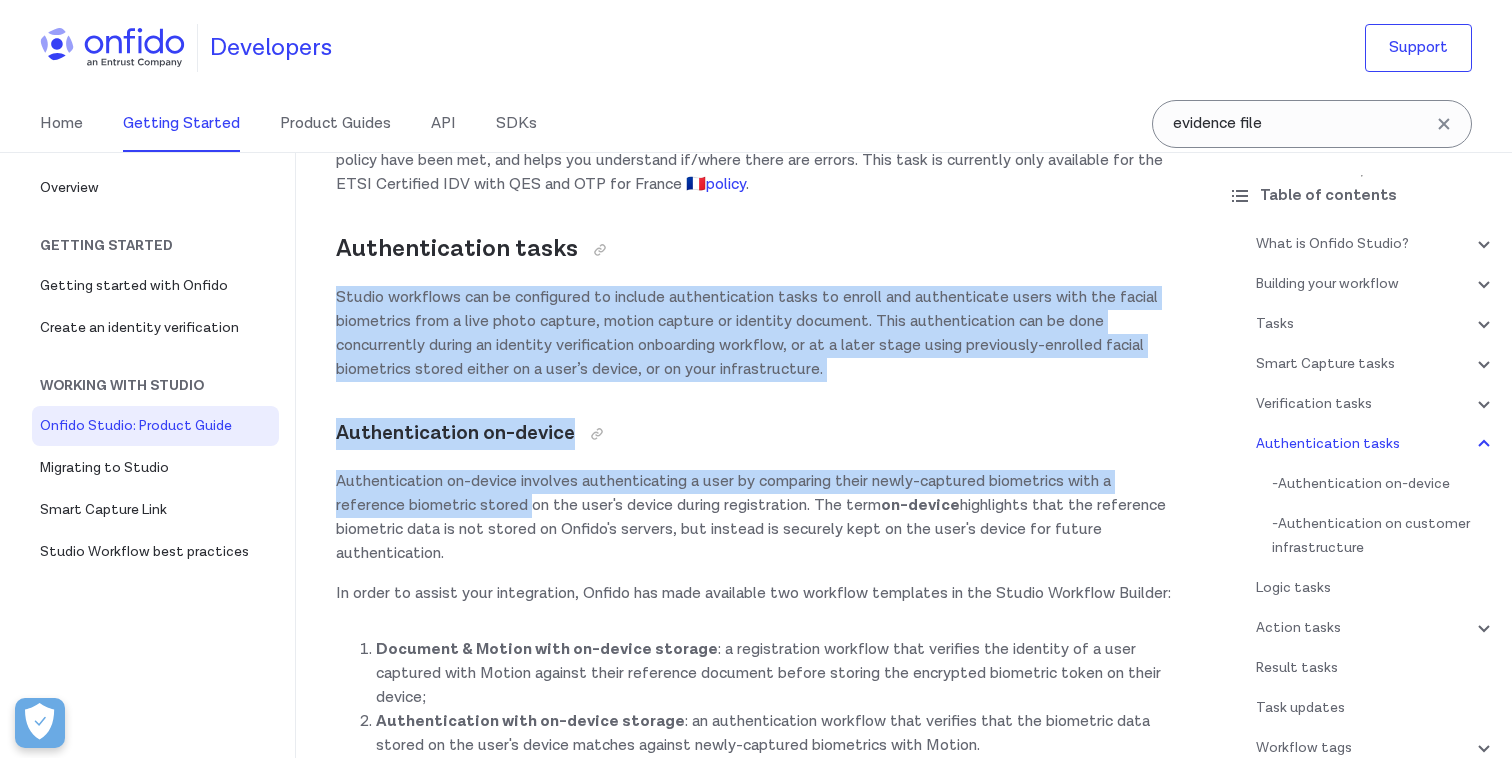 click on "Authentication on-device involves authenticating a user by comparing their newly-captured biometrics with a reference biometric stored on the user's device during registration. The term  on-device  highlights that the reference biometric data is not stored on Onfido's servers, but instead is securely kept on the user's device for future authentication." at bounding box center (754, 518) 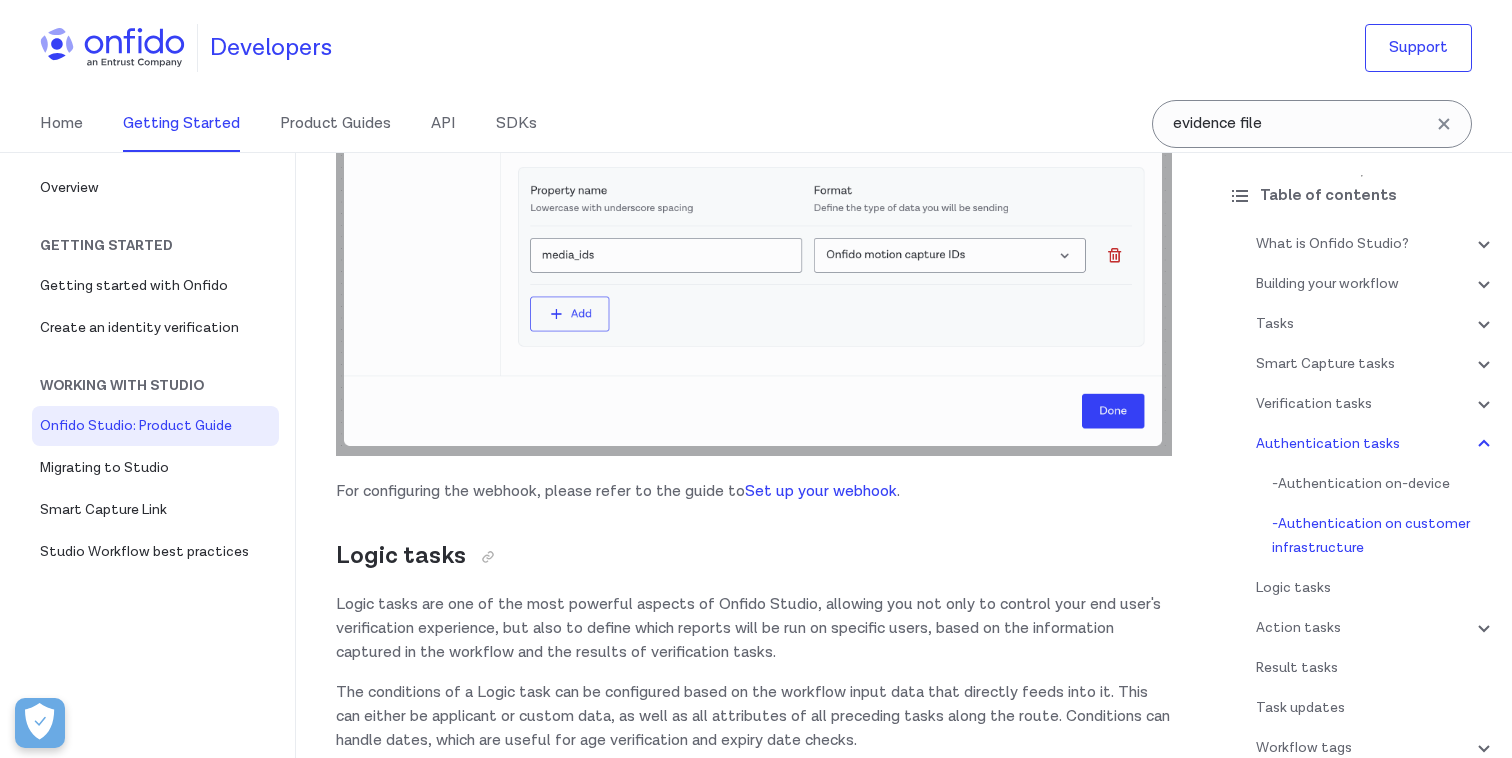 scroll, scrollTop: 27033, scrollLeft: 0, axis: vertical 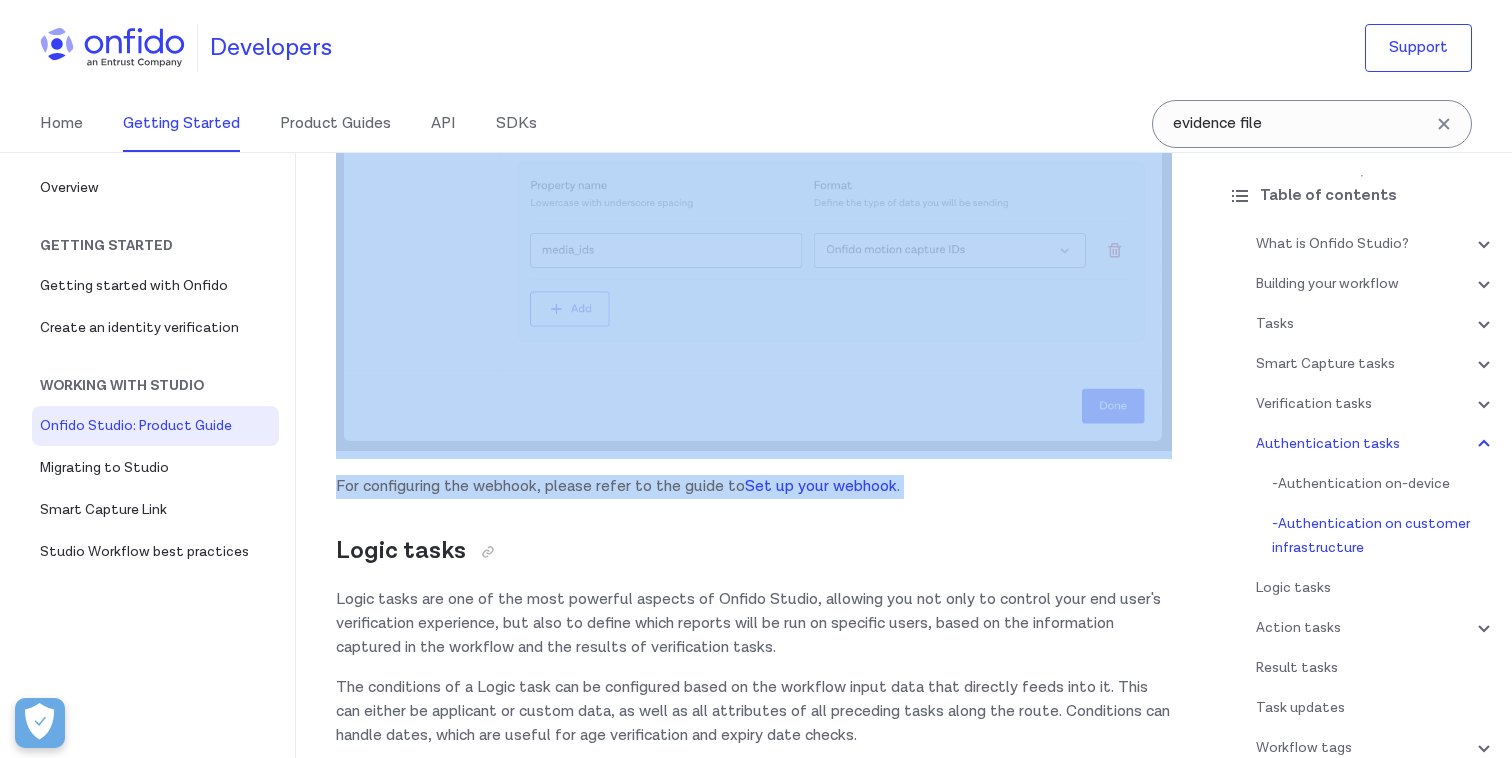 click on "For configuring the webhook, please refer to the guide to  Set up your webhook ." at bounding box center [754, 487] 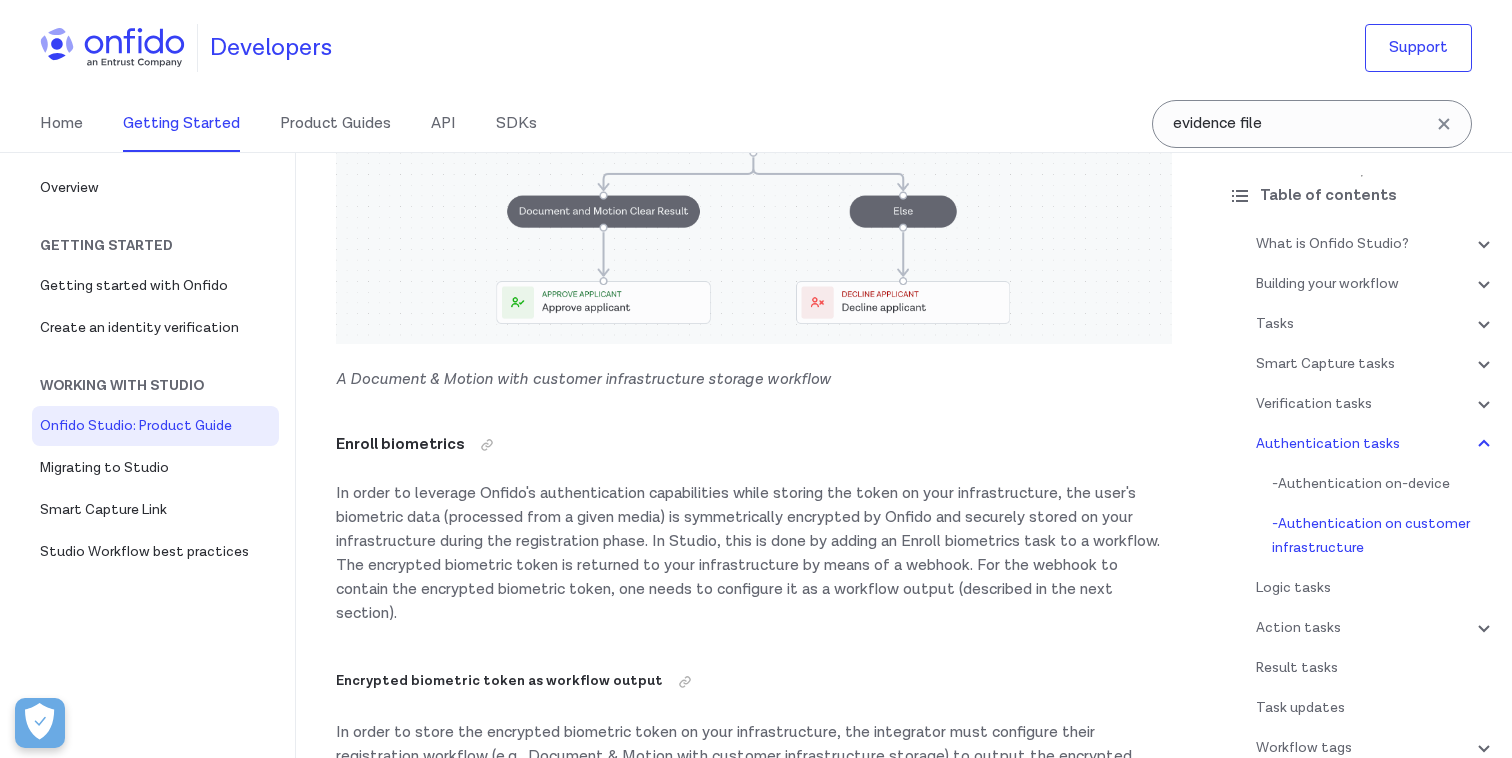 scroll, scrollTop: 22697, scrollLeft: 0, axis: vertical 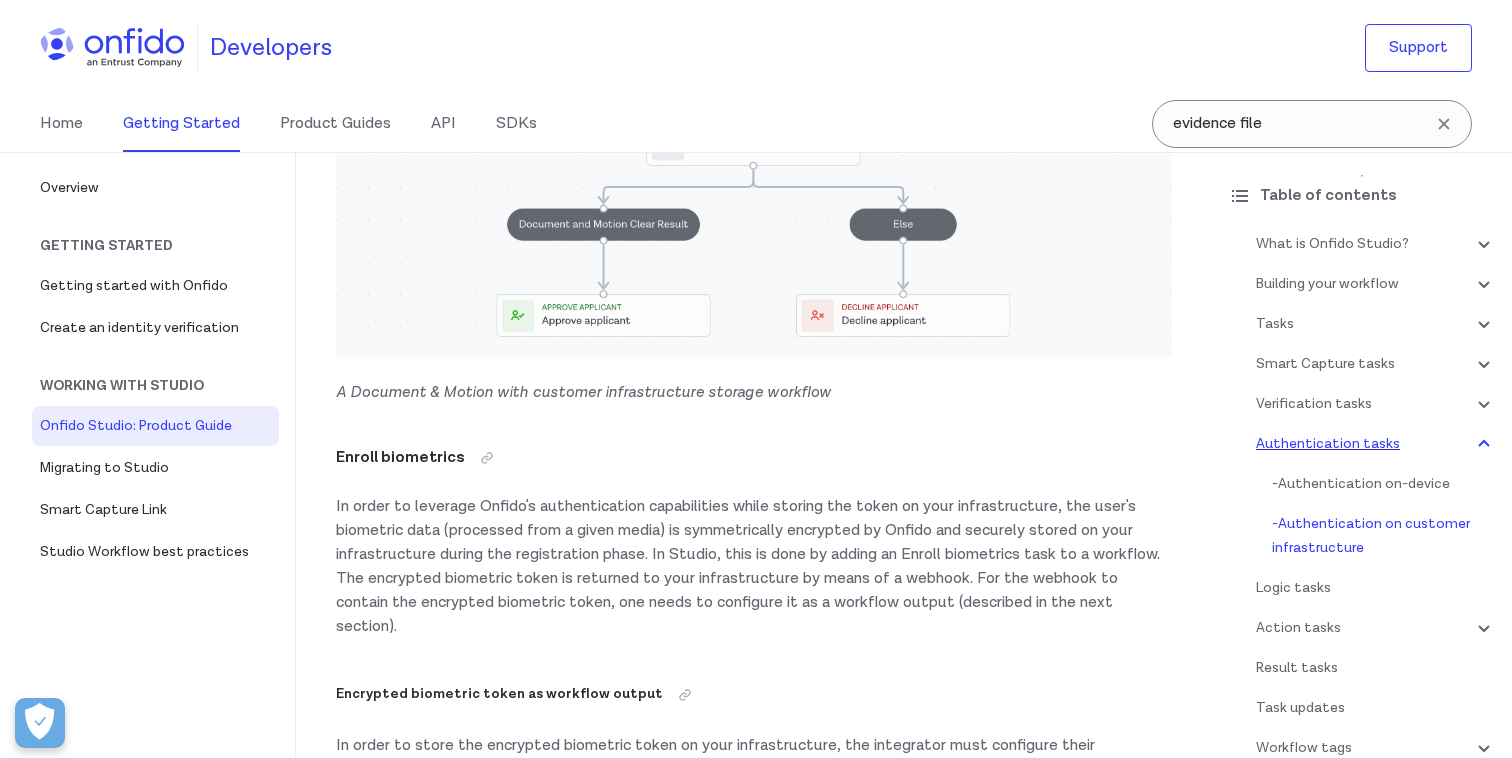 click on "Authentication tasks" at bounding box center [1376, 444] 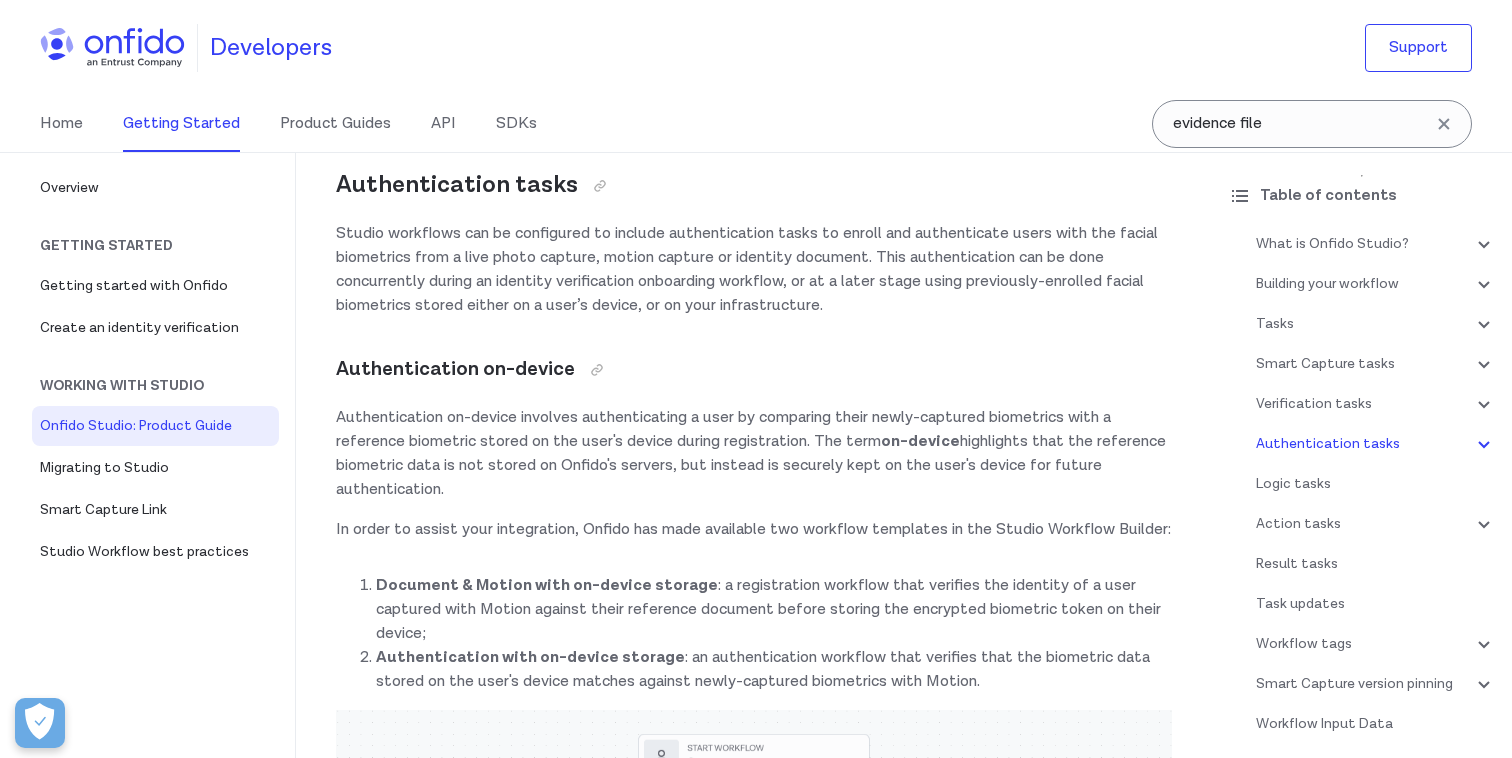scroll, scrollTop: 18833, scrollLeft: 0, axis: vertical 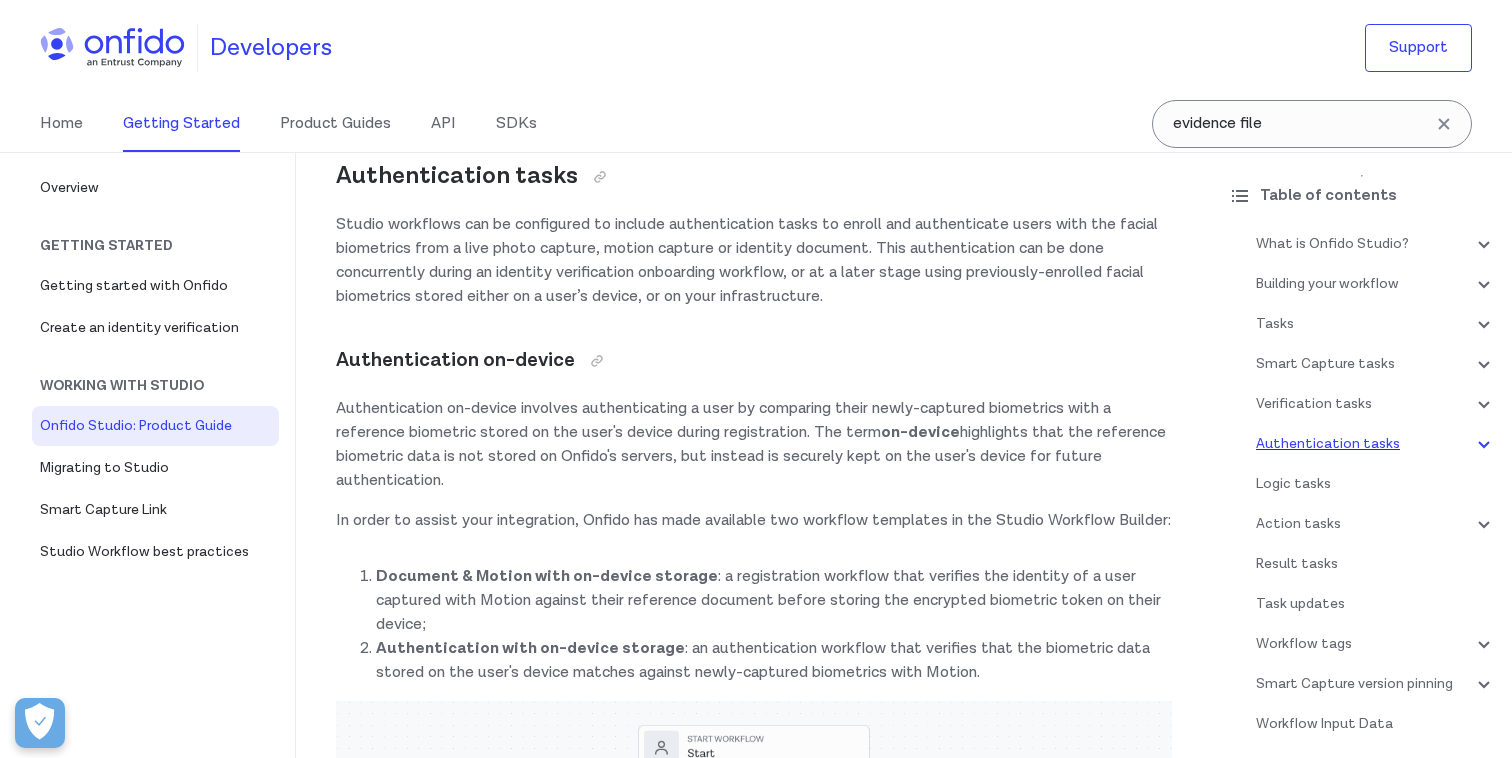 click 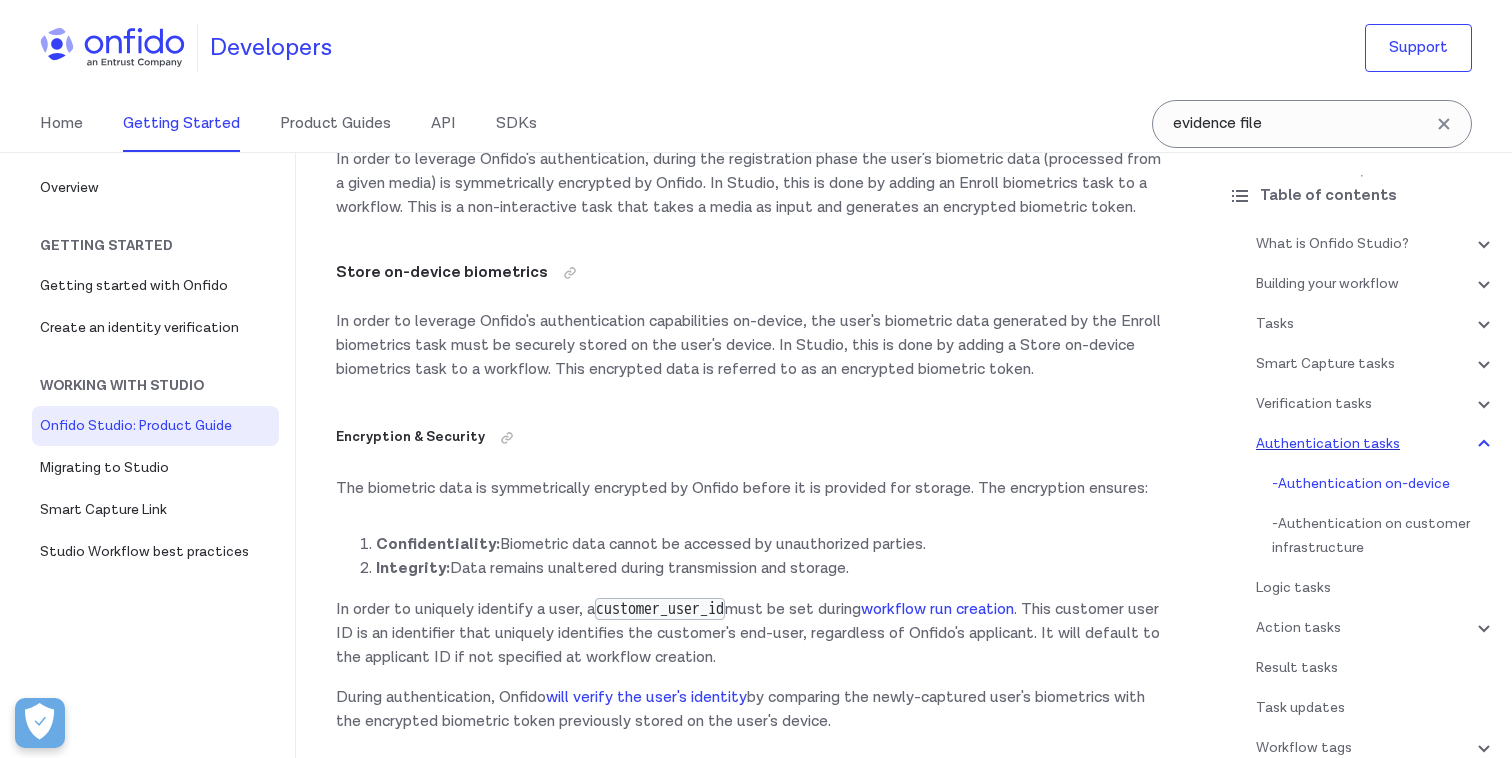 scroll, scrollTop: 20285, scrollLeft: 0, axis: vertical 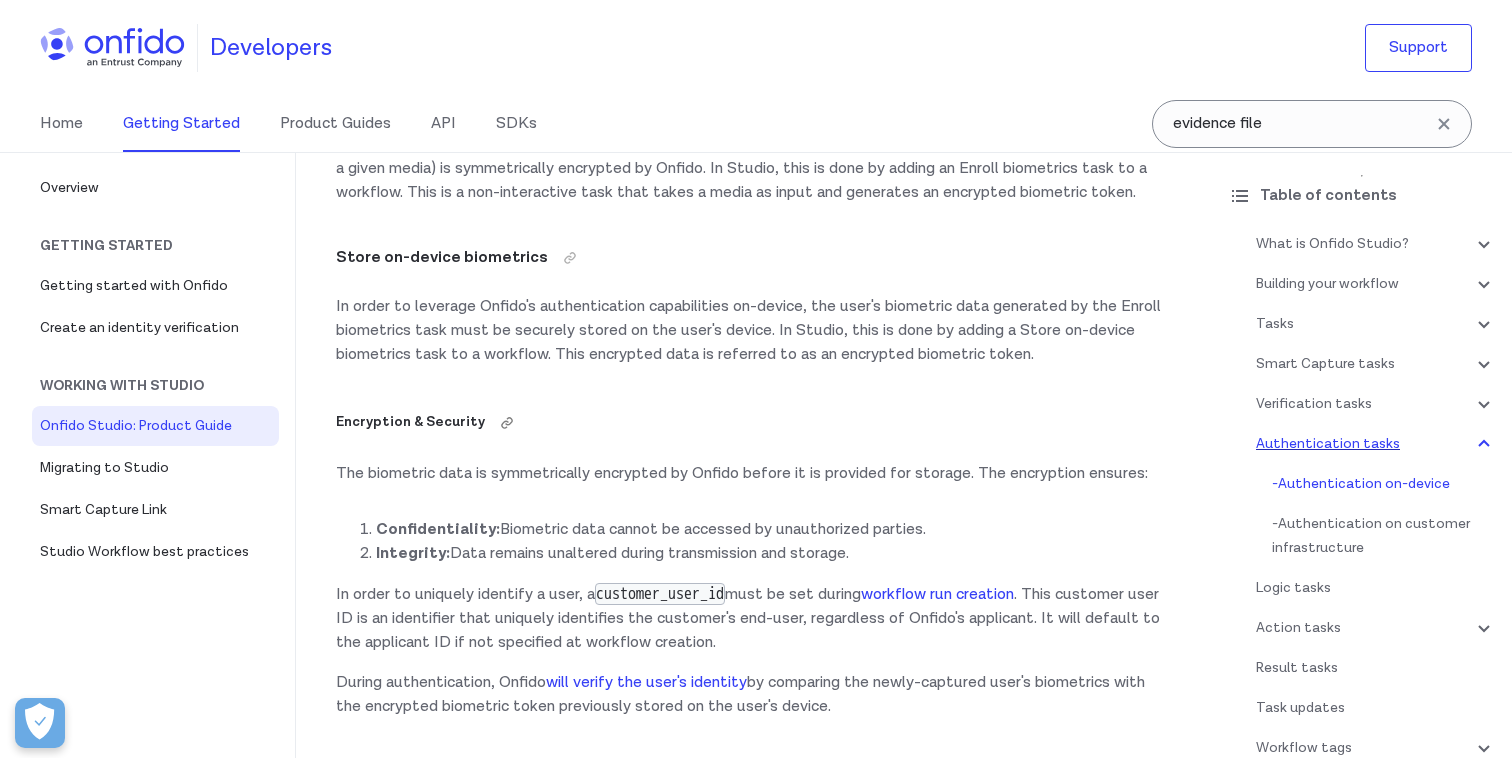 click on "Encryption & Security" at bounding box center (754, 423) 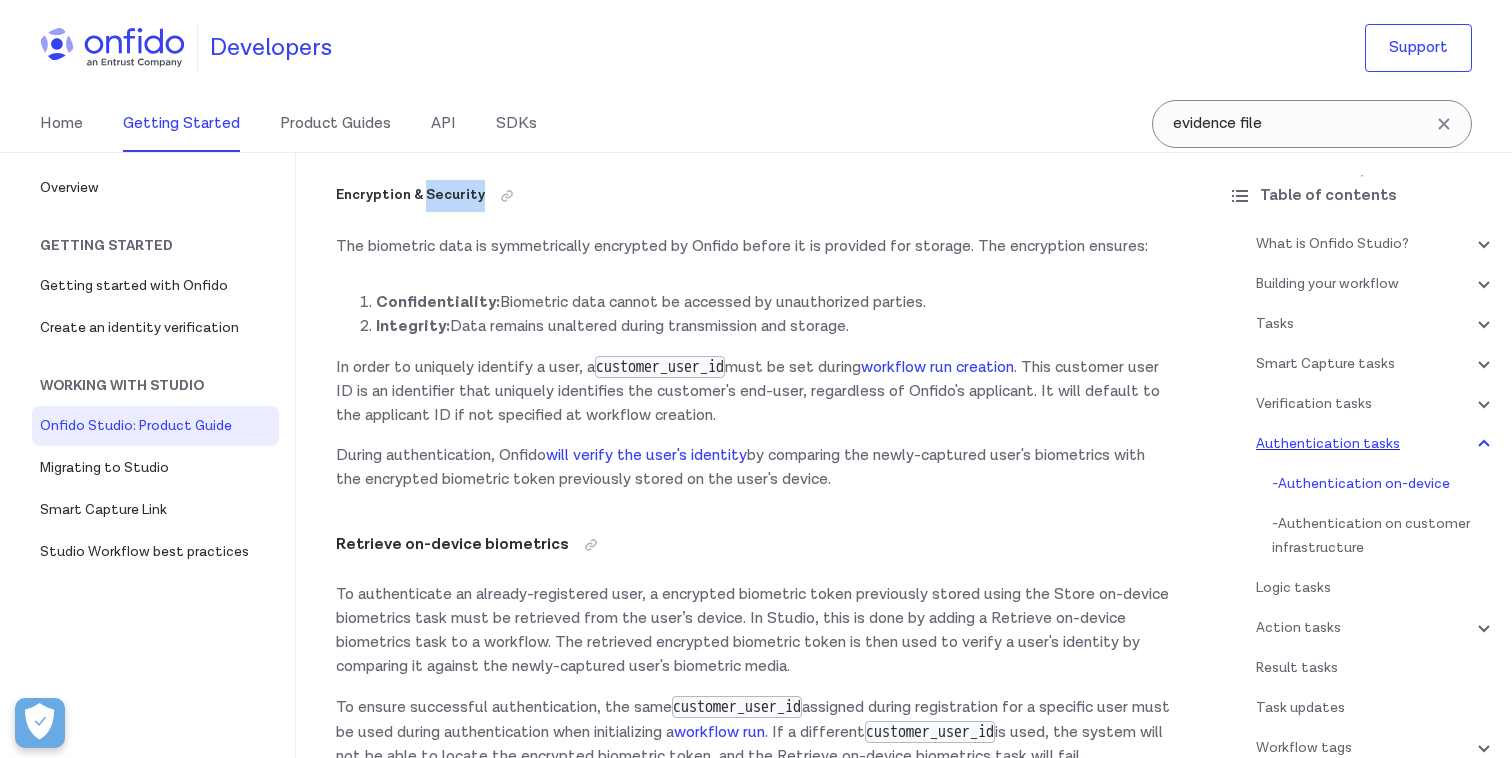 scroll, scrollTop: 20541, scrollLeft: 0, axis: vertical 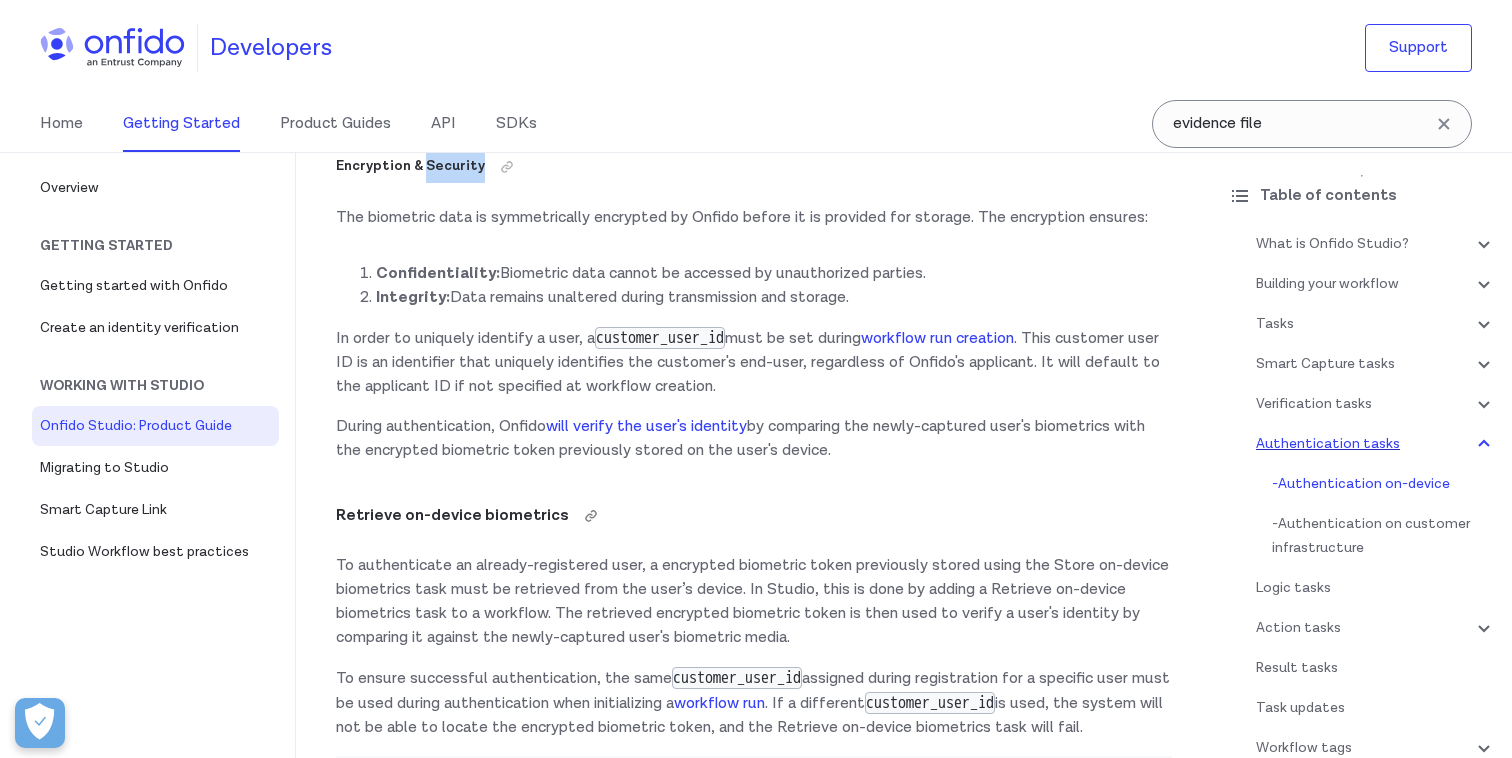 click on "Retrieve on-device biometrics" at bounding box center (754, 516) 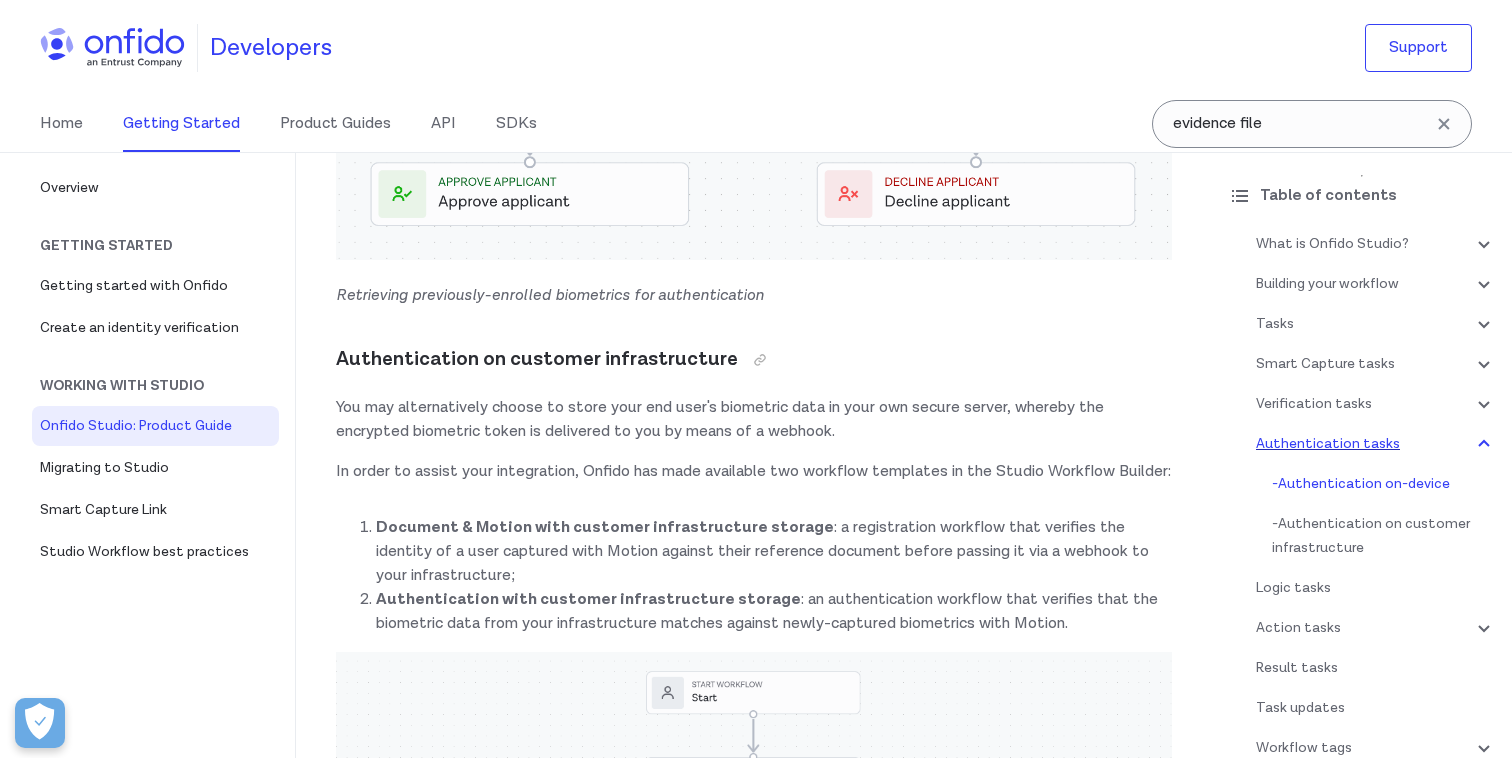 scroll, scrollTop: 21808, scrollLeft: 0, axis: vertical 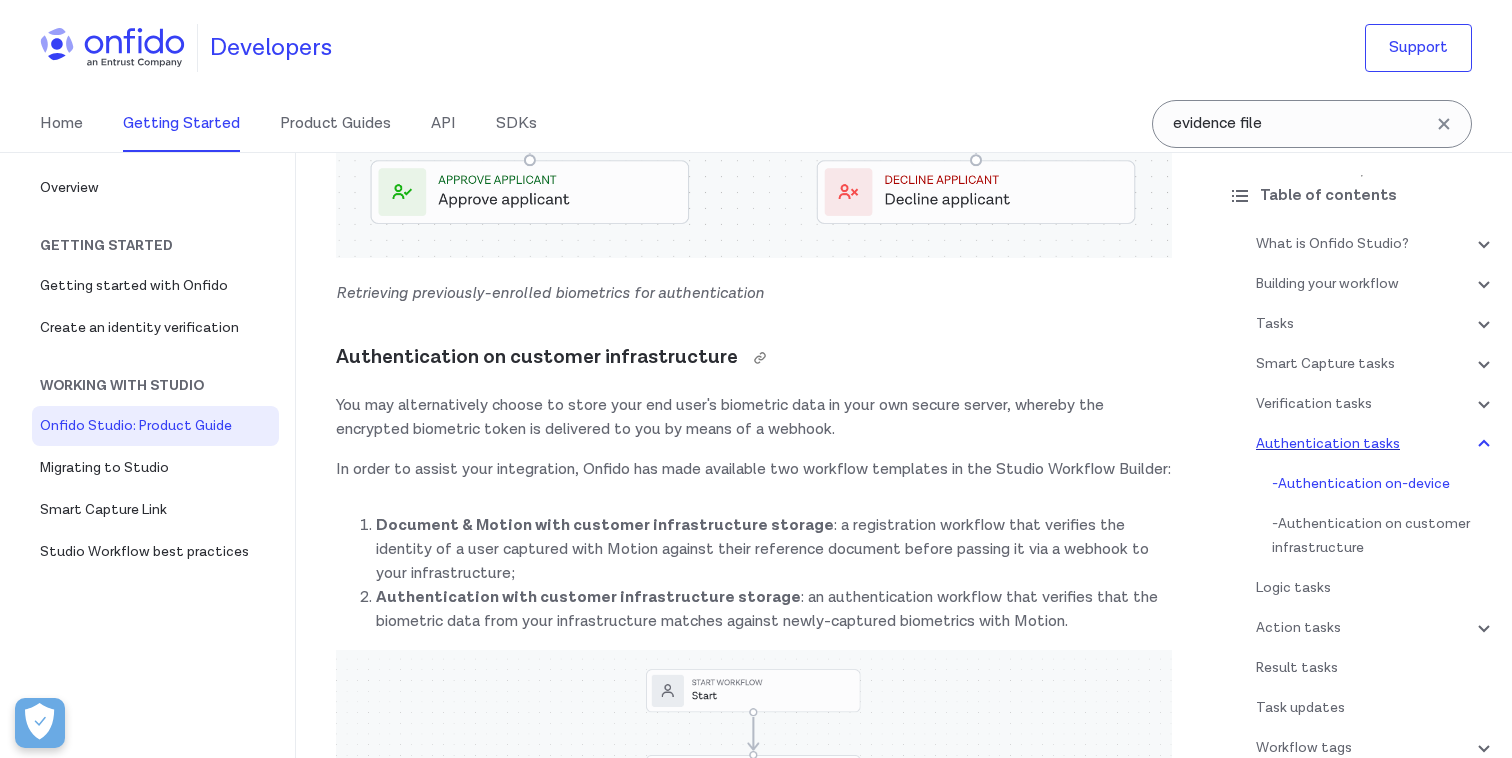 click on "Authentication on customer infrastructure" at bounding box center [754, 358] 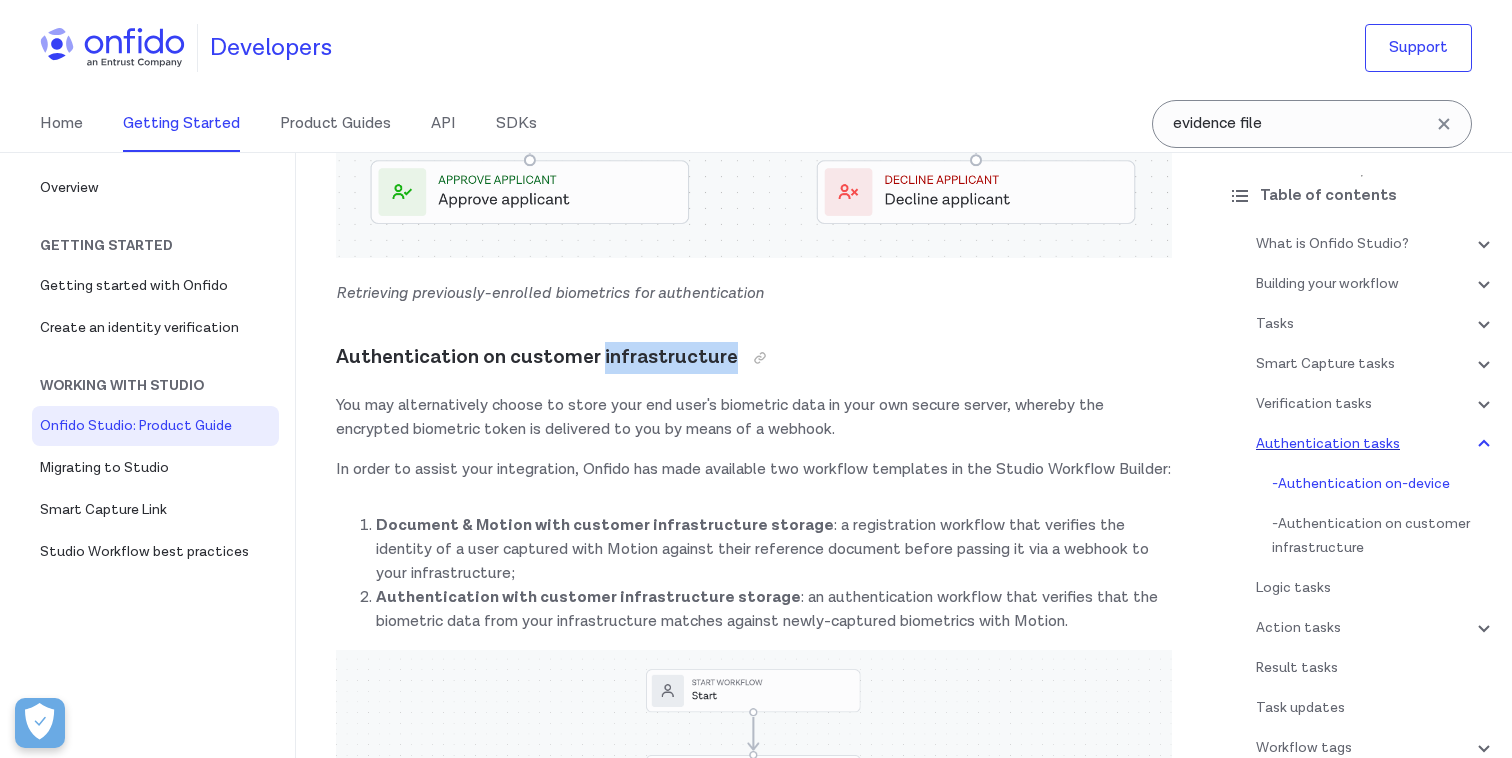 click on "In order to assist your integration, Onfido has made available two workflow templates in the Studio Workflow Builder:" at bounding box center [754, 470] 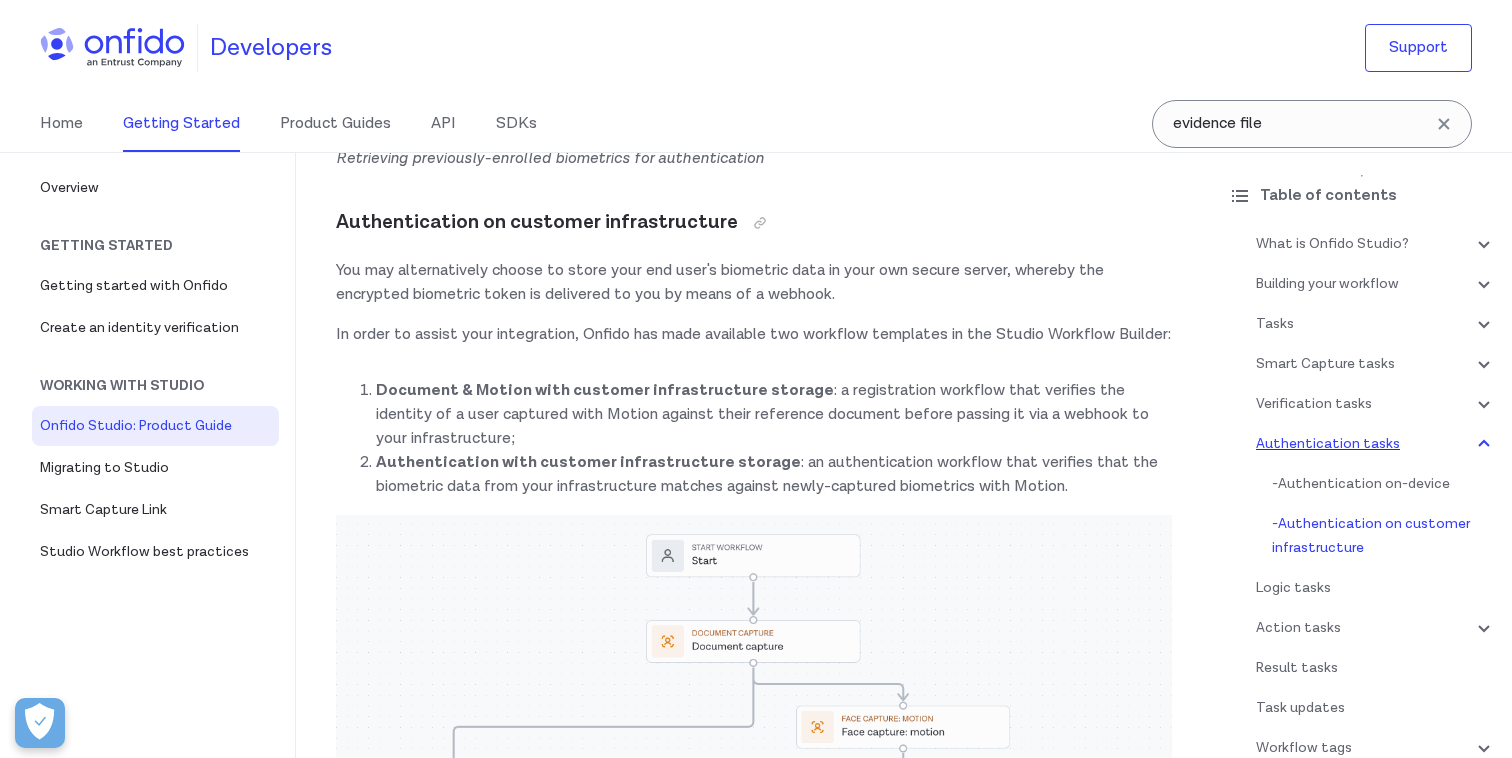 scroll, scrollTop: 21944, scrollLeft: 0, axis: vertical 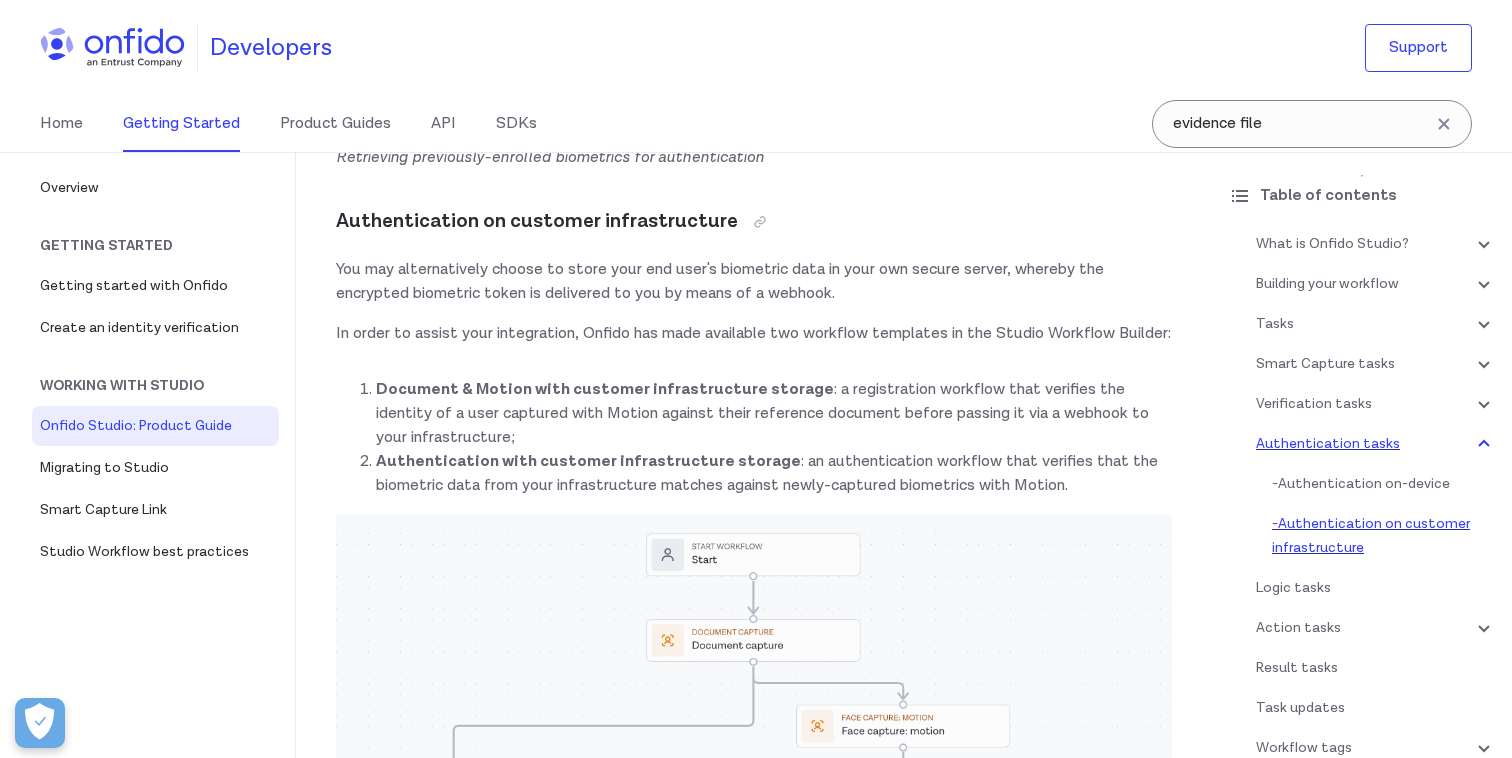 click on "-  Authentication on customer infrastructure" at bounding box center (1384, 536) 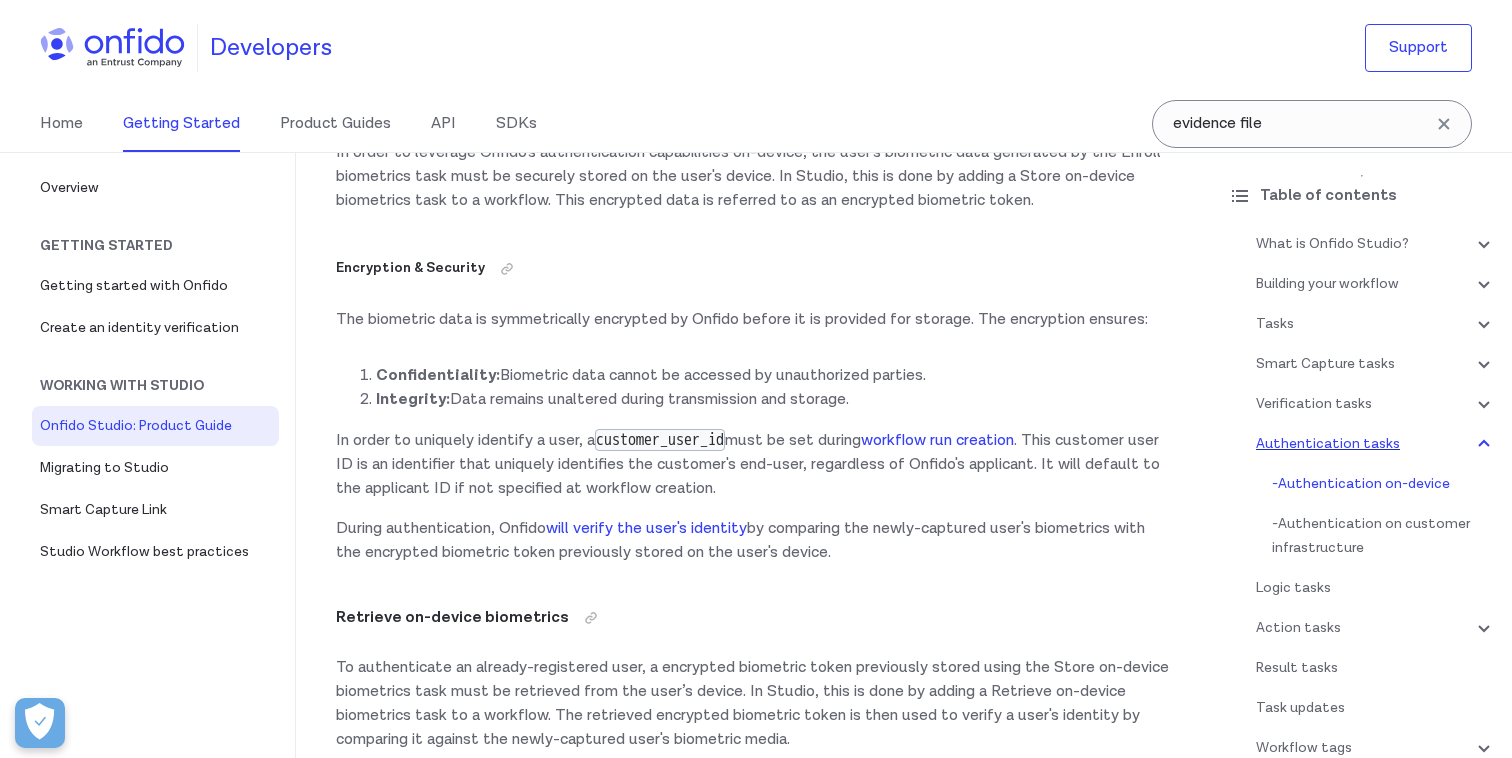 scroll, scrollTop: 20235, scrollLeft: 0, axis: vertical 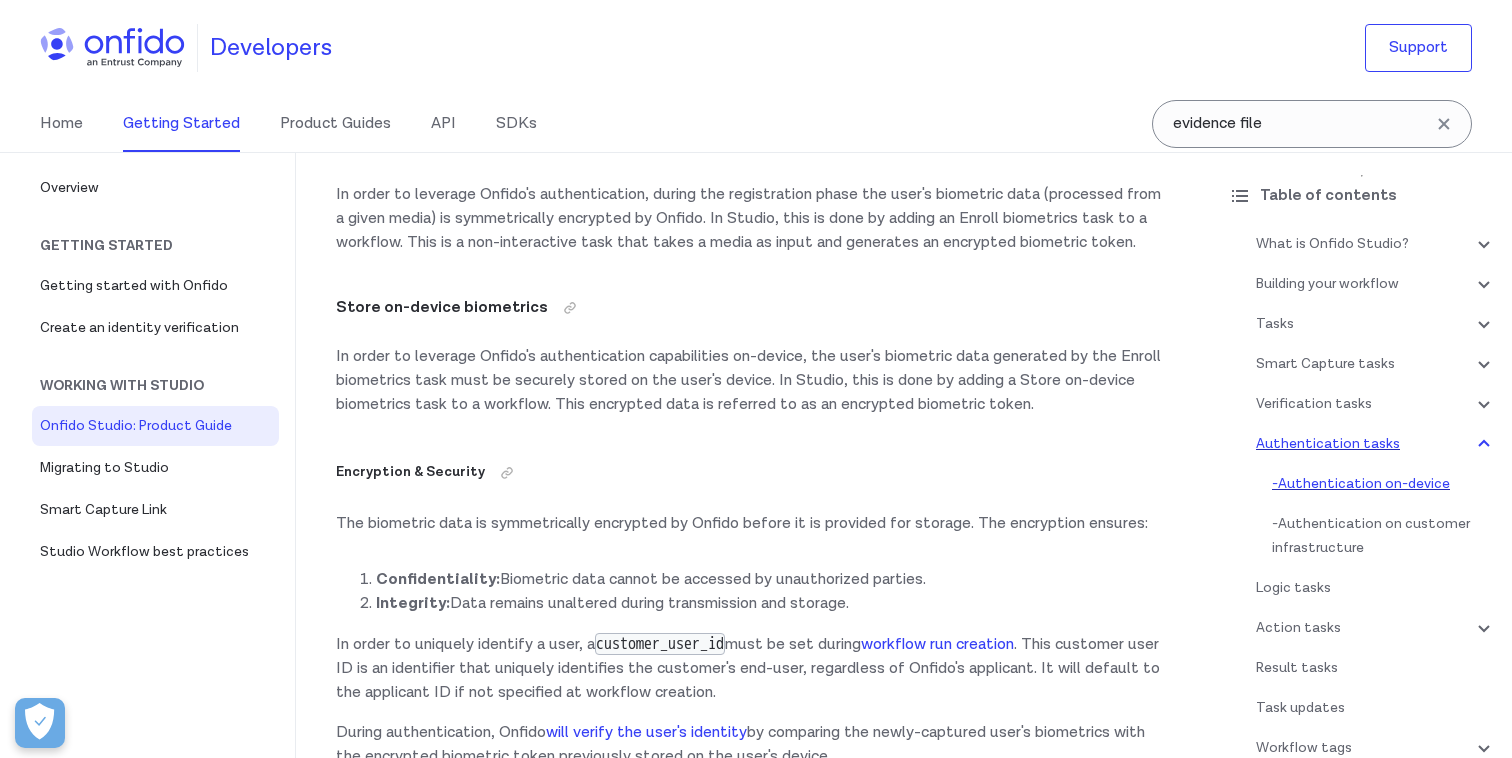click on "-  Authentication on-device" at bounding box center [1384, 484] 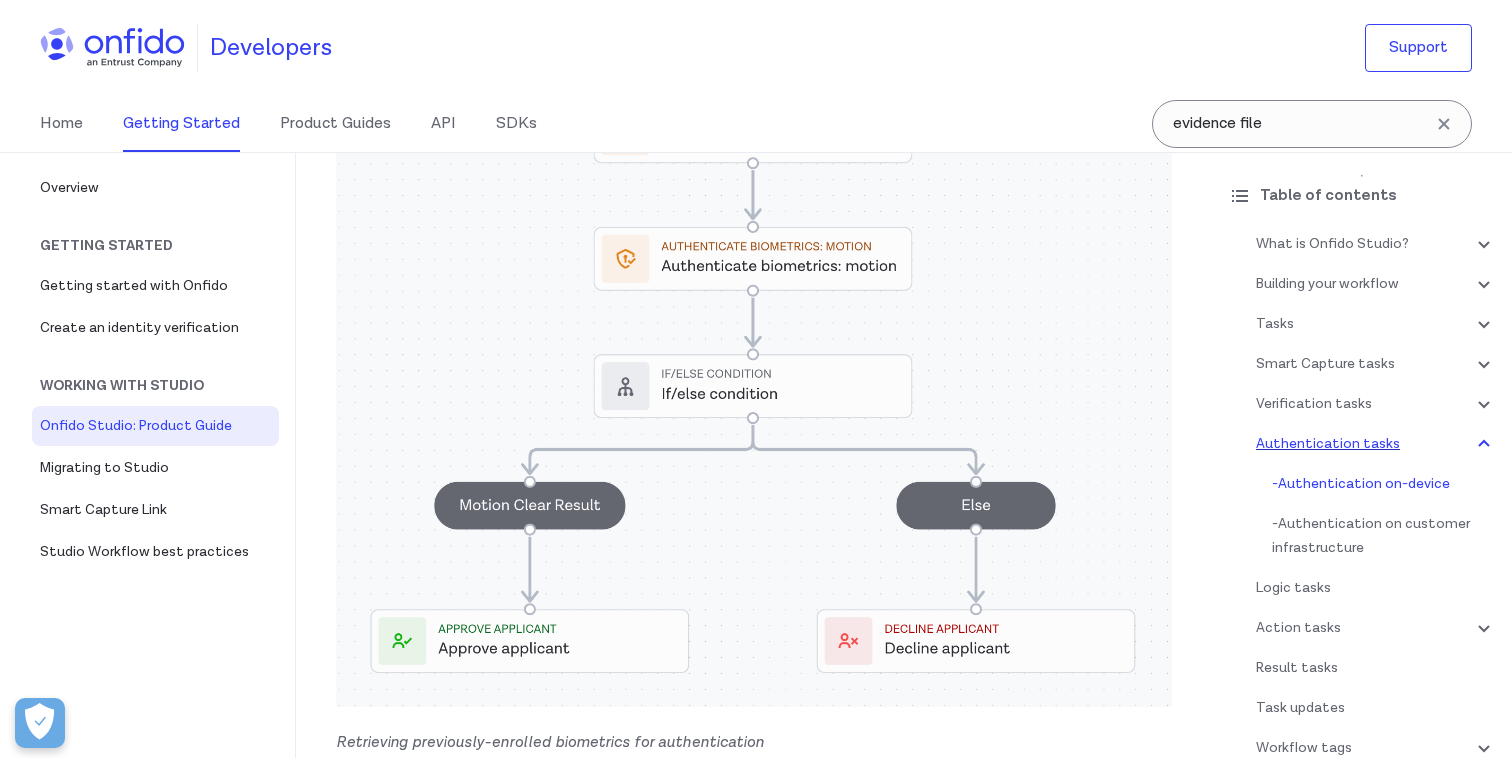 scroll, scrollTop: 21457, scrollLeft: 0, axis: vertical 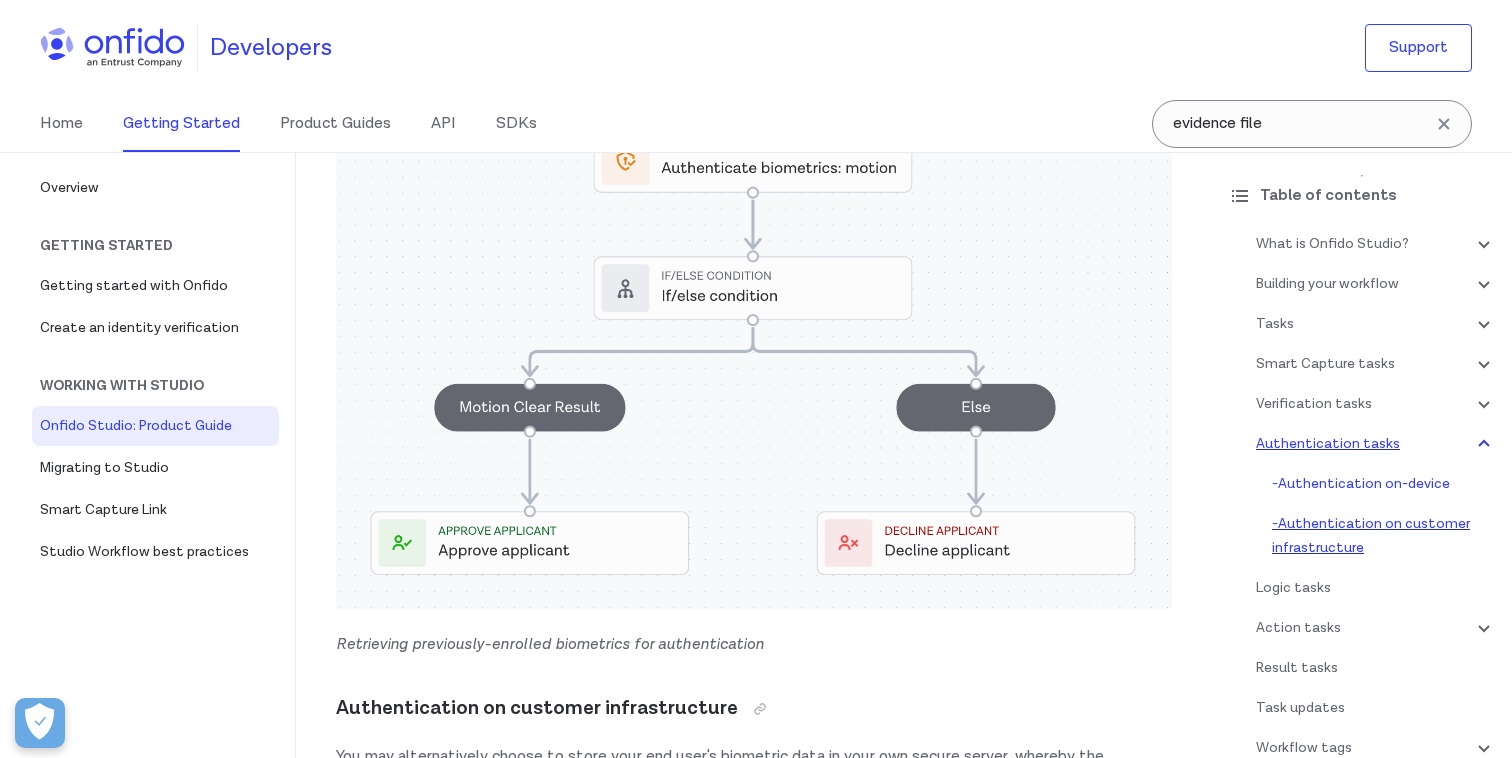 click on "-  Authentication on customer infrastructure" at bounding box center [1384, 536] 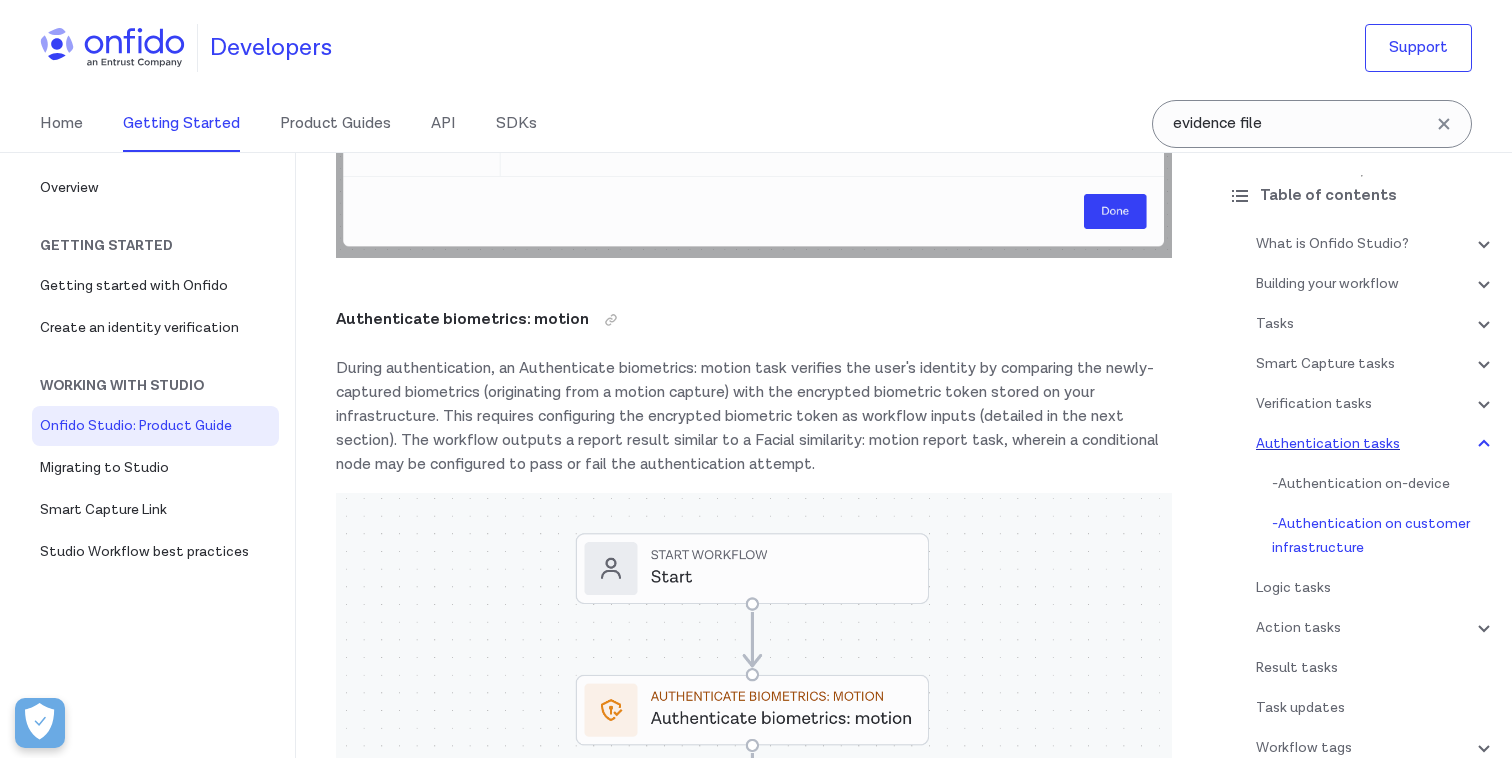 scroll, scrollTop: 23779, scrollLeft: 0, axis: vertical 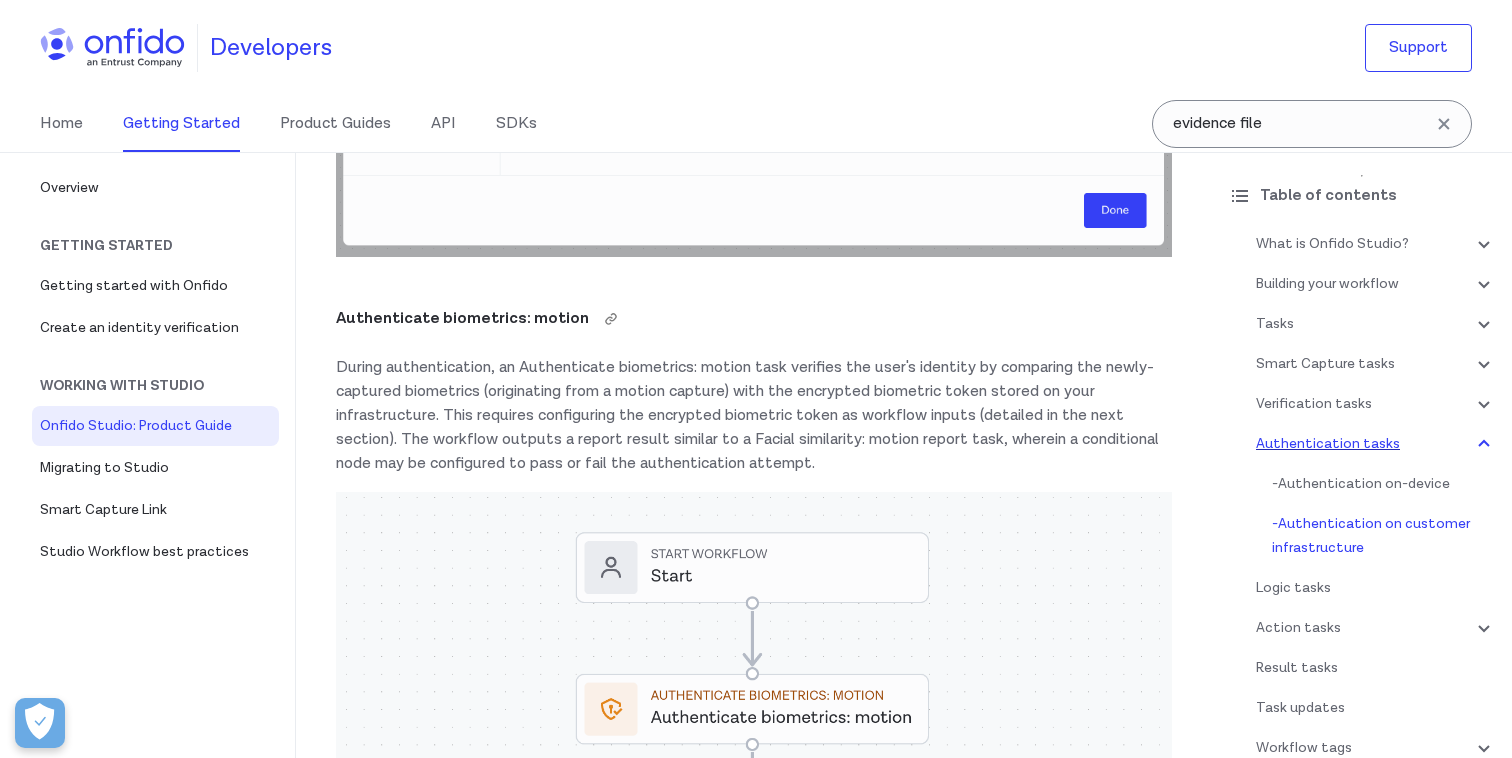 click on "Authenticate biometrics: motion" at bounding box center [754, 319] 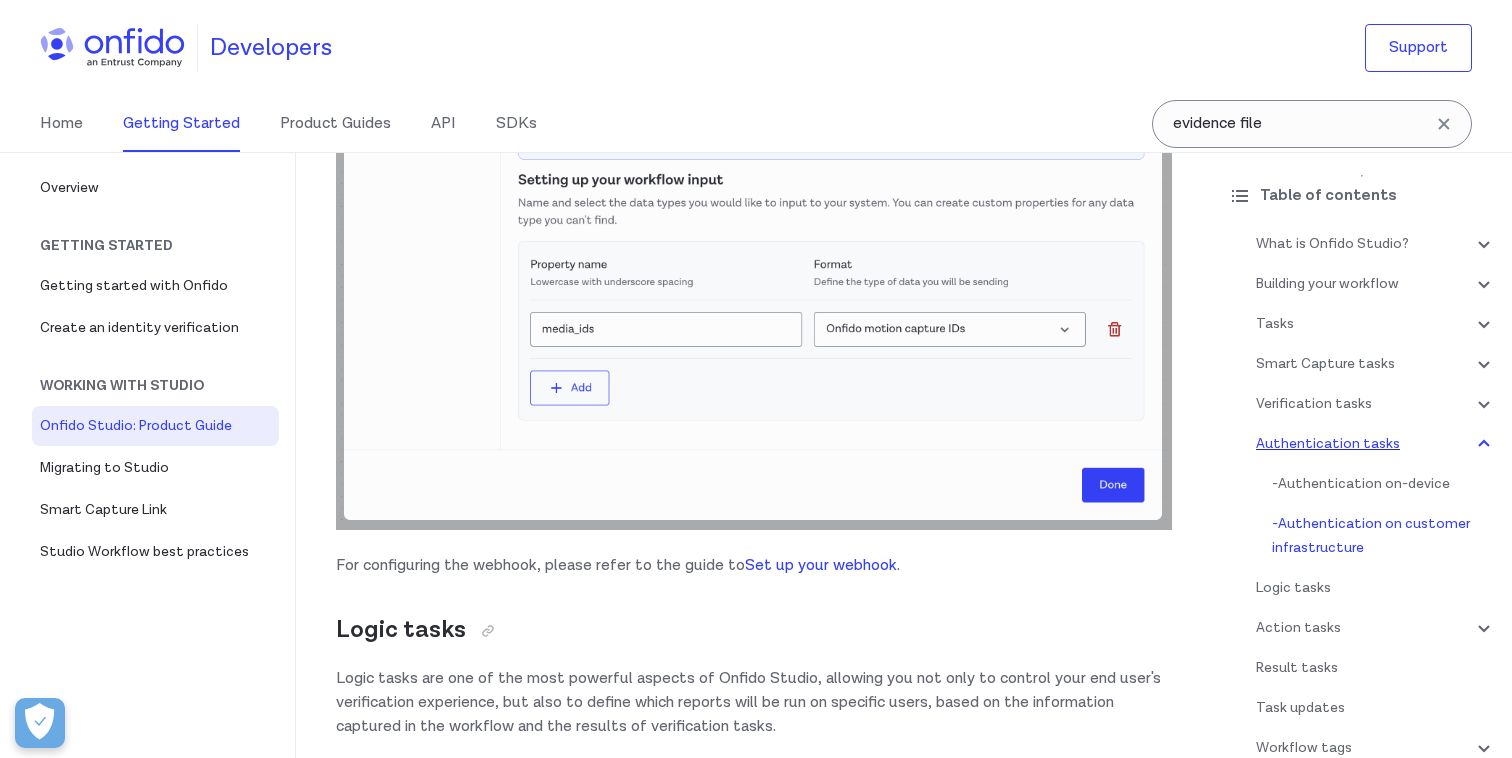 scroll, scrollTop: 27087, scrollLeft: 0, axis: vertical 